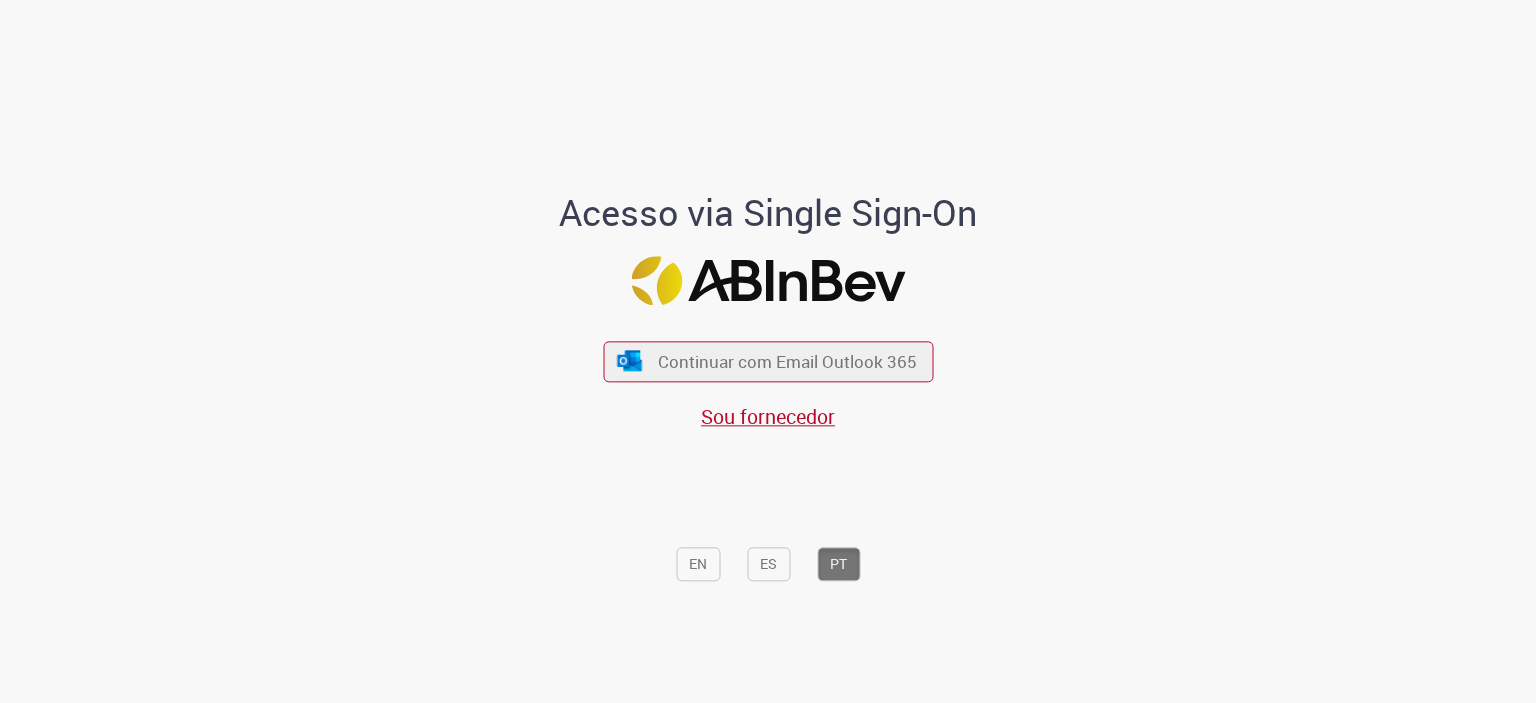 scroll, scrollTop: 0, scrollLeft: 0, axis: both 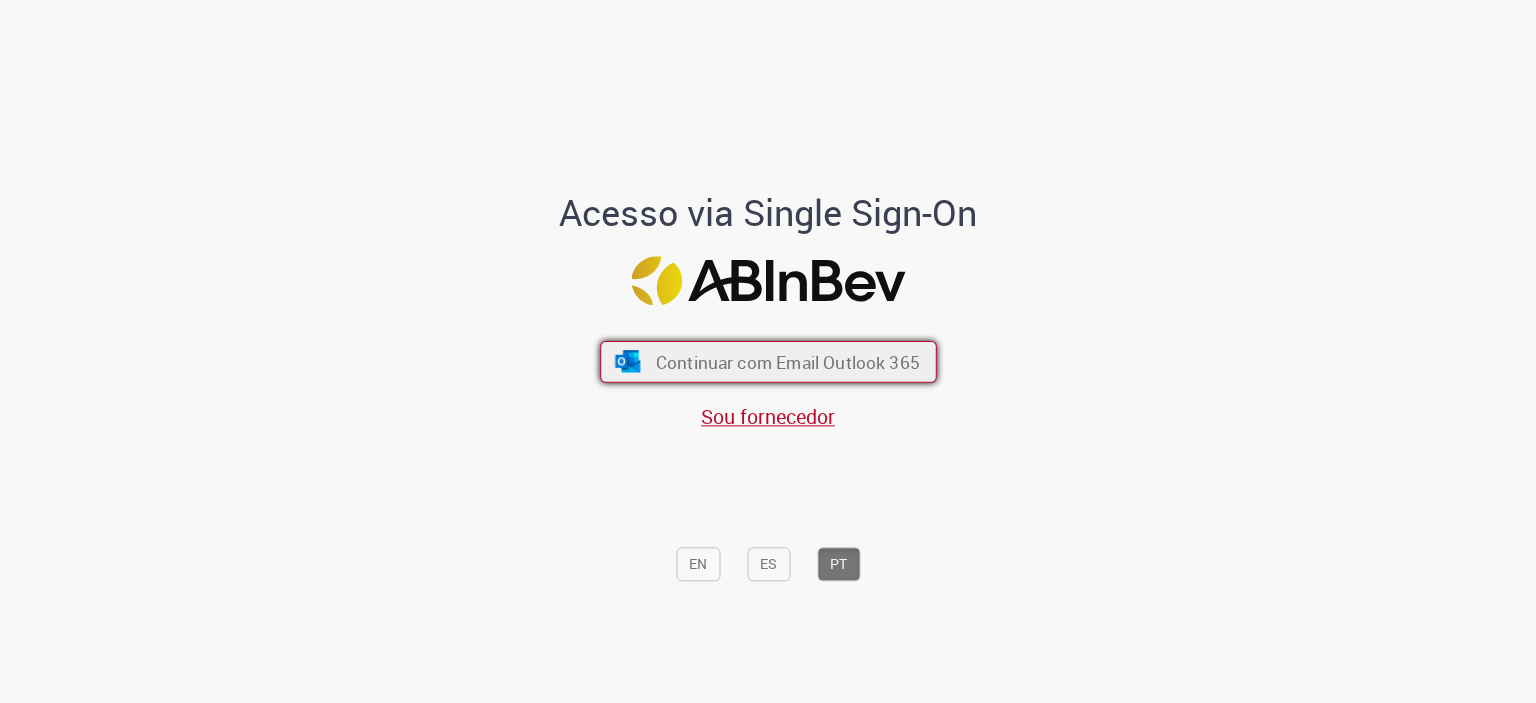 click on "Continuar com Email Outlook 365" at bounding box center (787, 361) 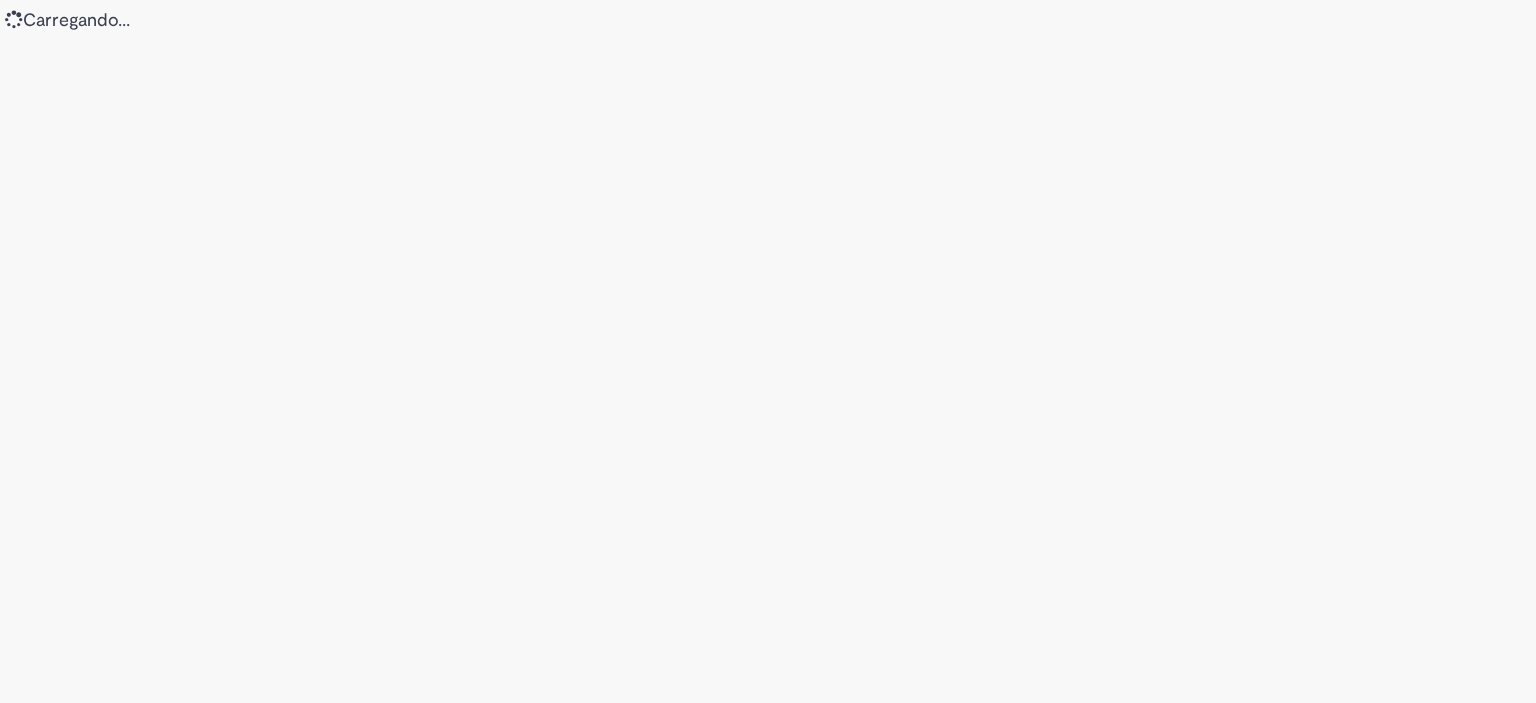 scroll, scrollTop: 0, scrollLeft: 0, axis: both 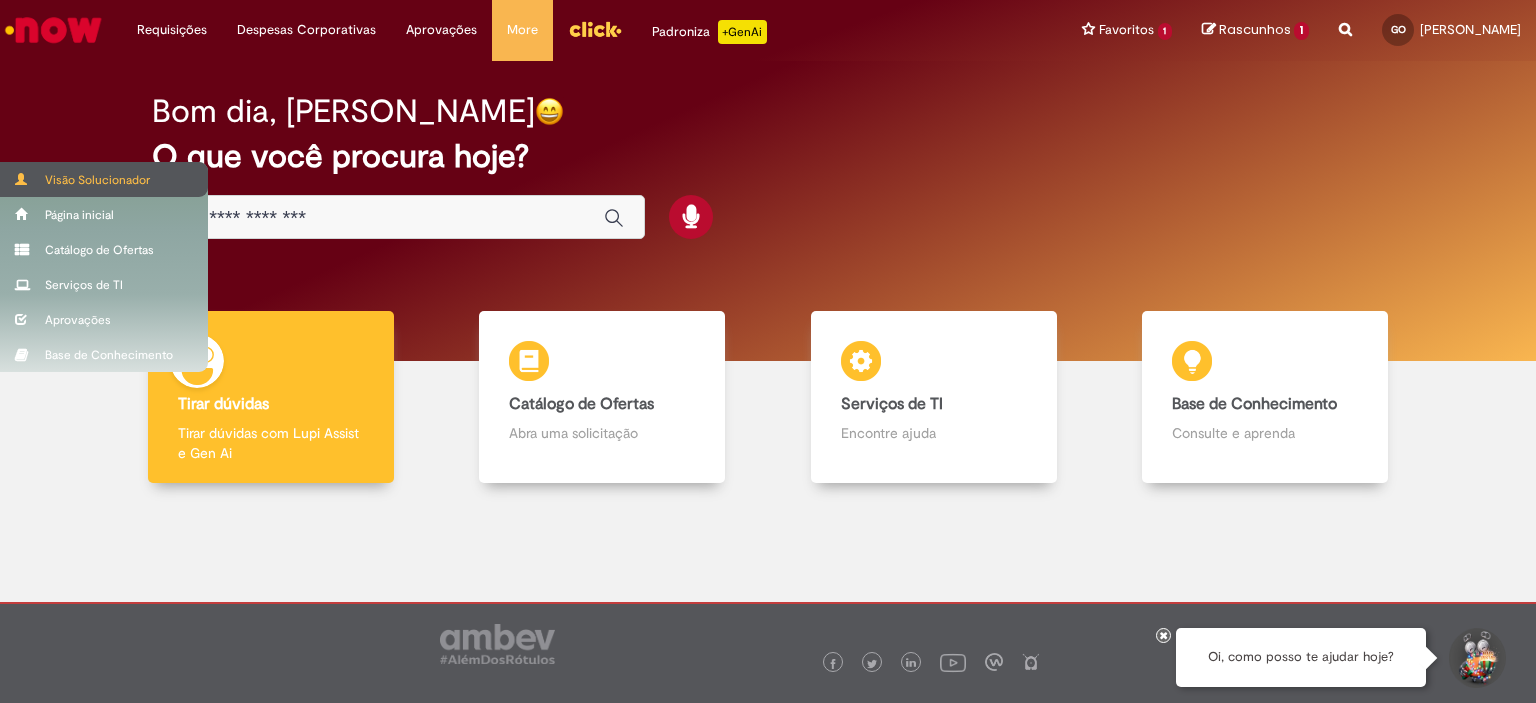 click on "Visão Solucionador" at bounding box center (104, 179) 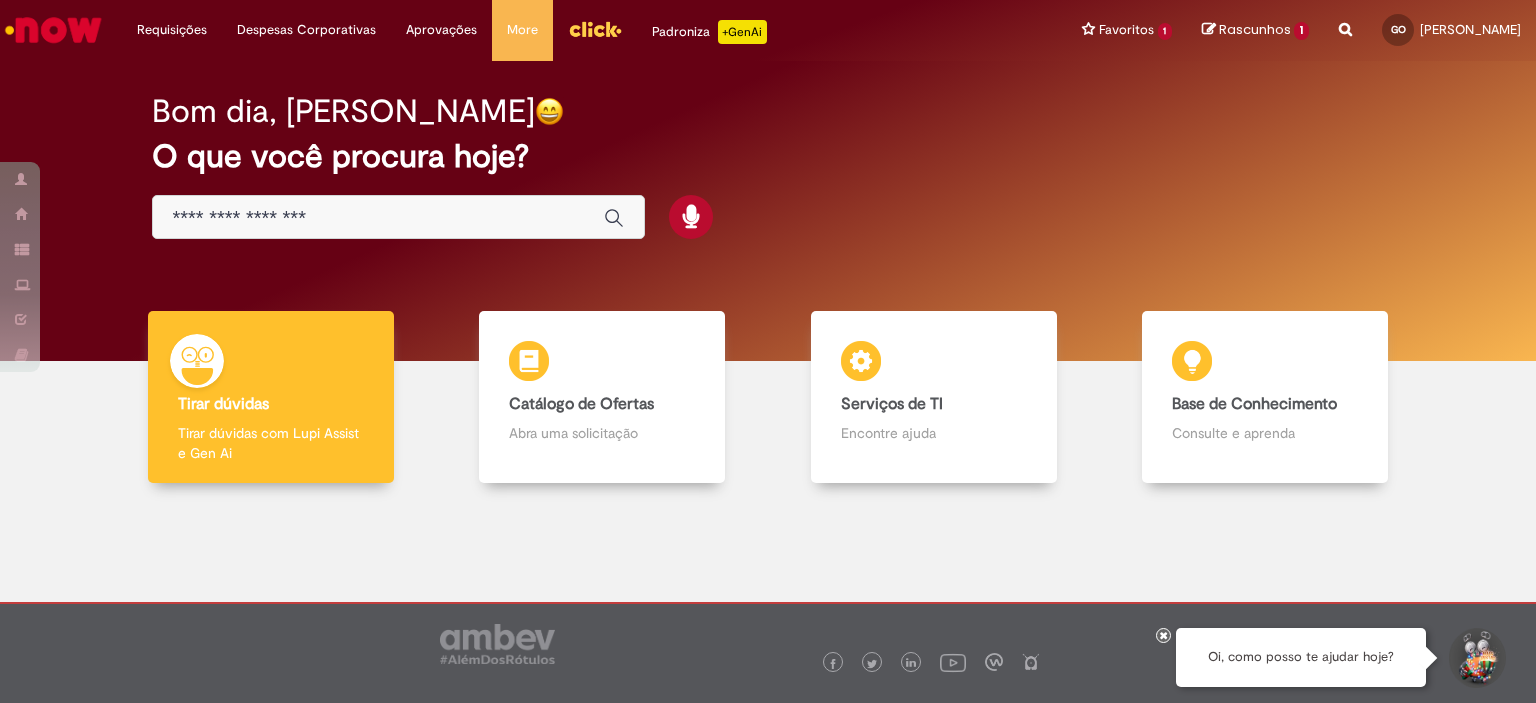 scroll, scrollTop: 0, scrollLeft: 0, axis: both 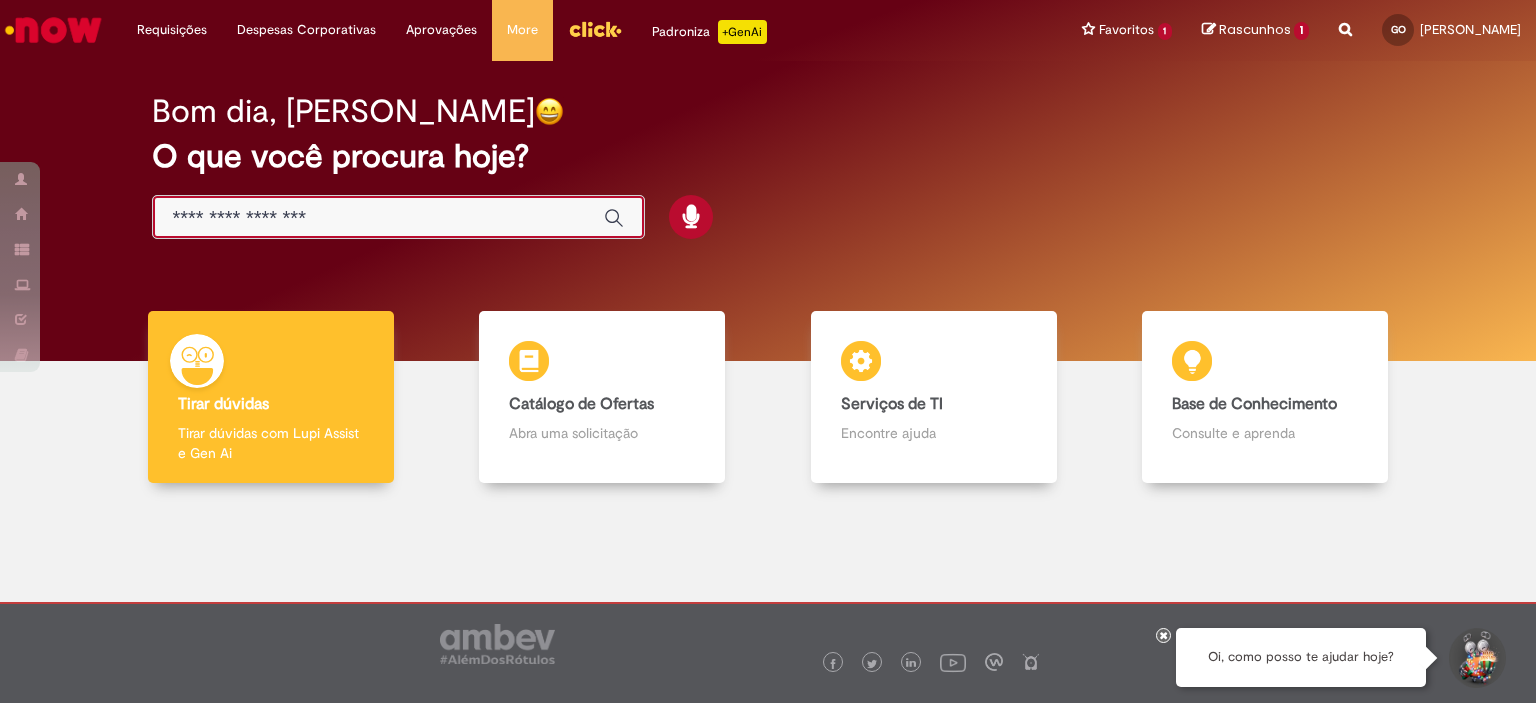 click at bounding box center [378, 218] 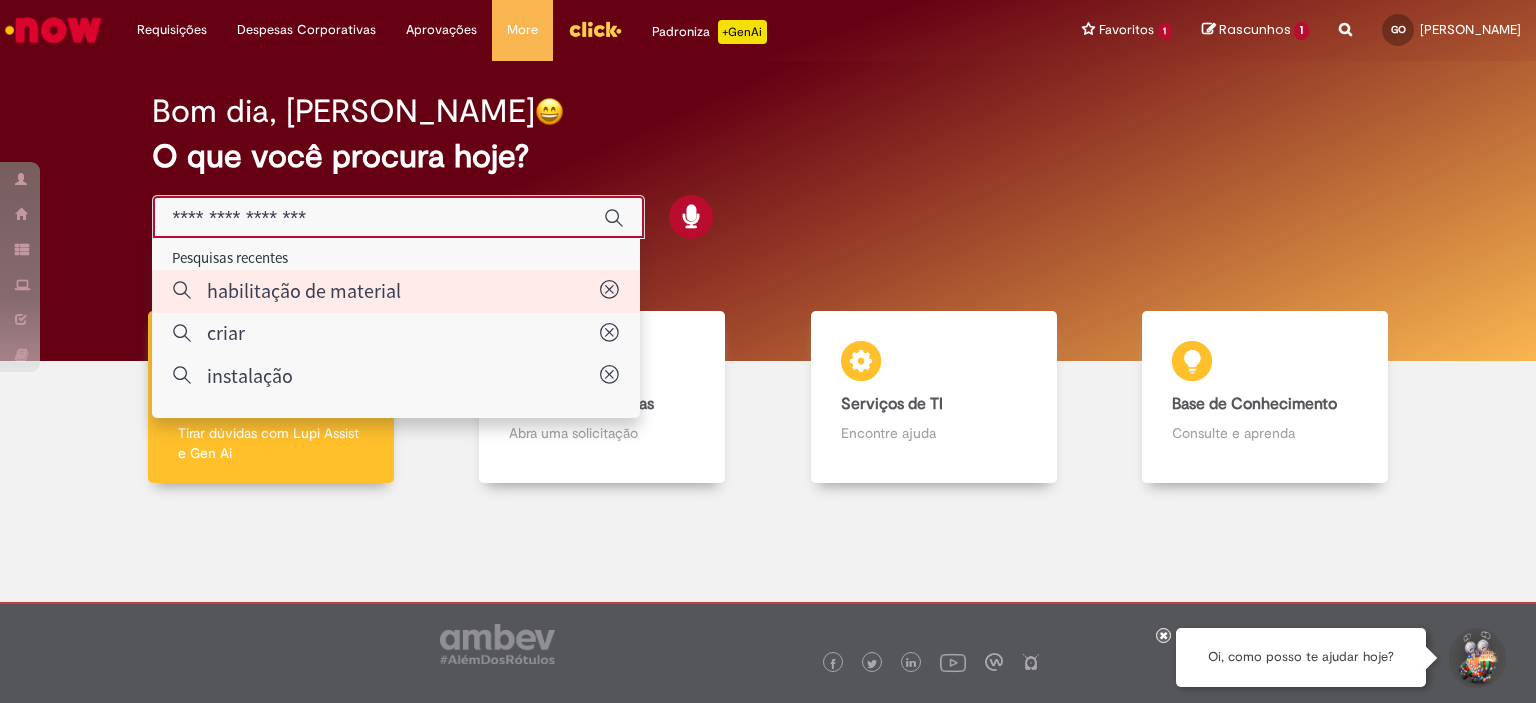type on "**********" 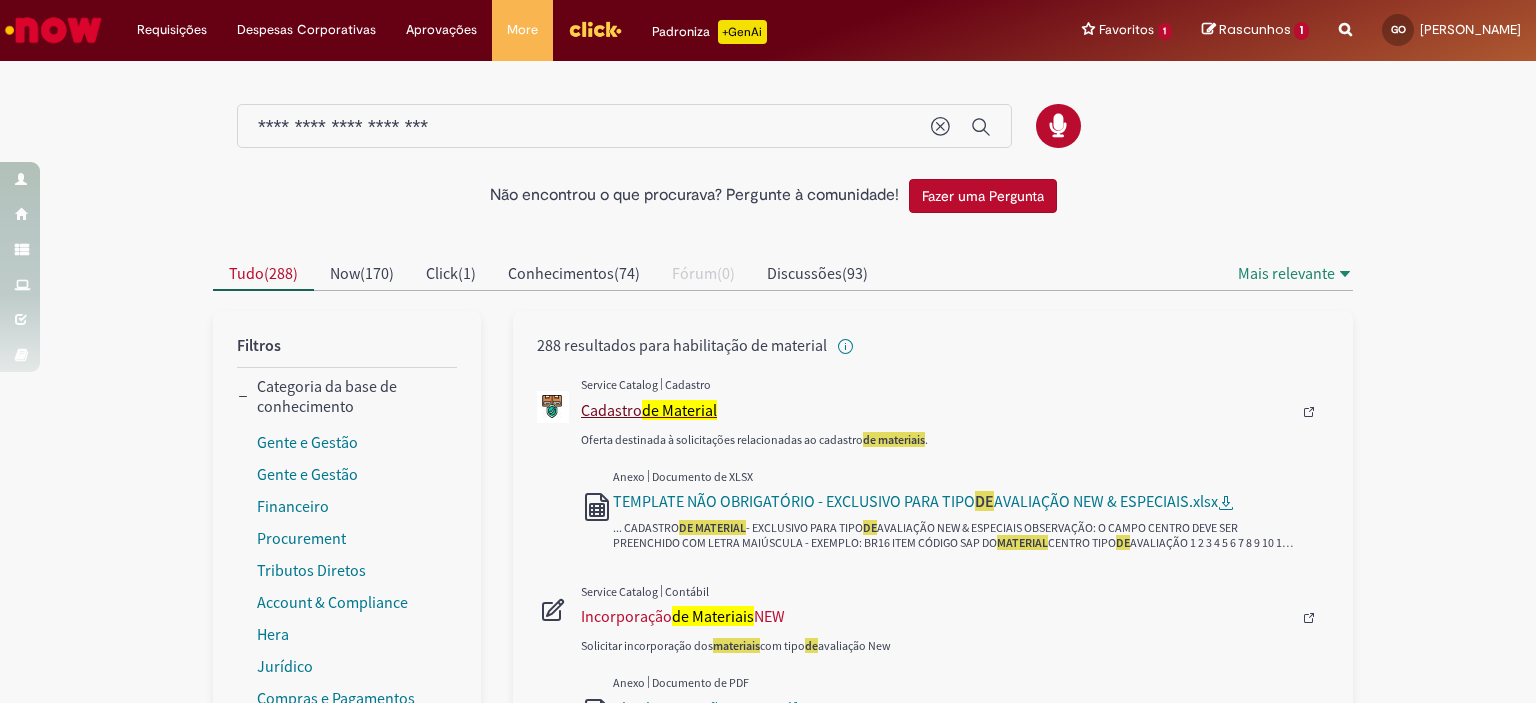 click on "de Material" at bounding box center (679, 410) 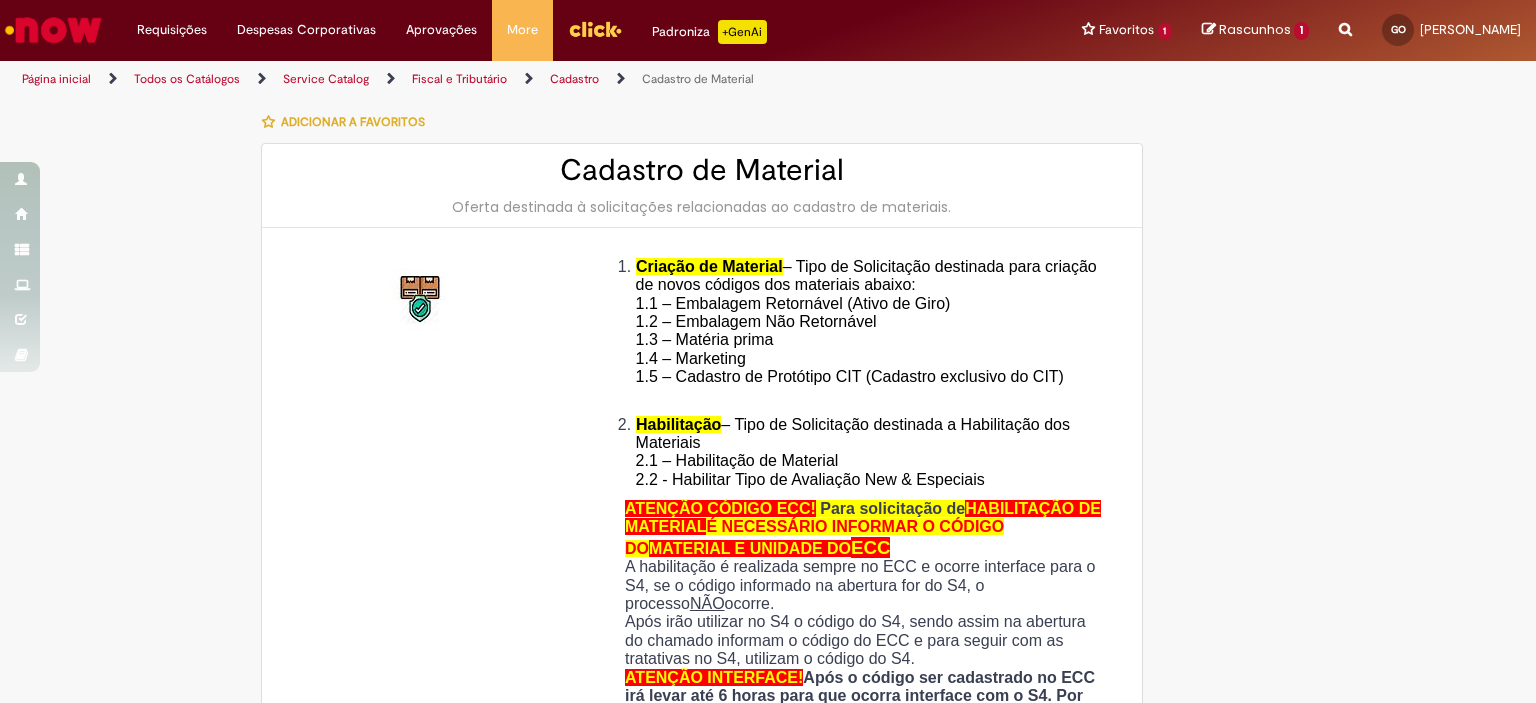 type on "********" 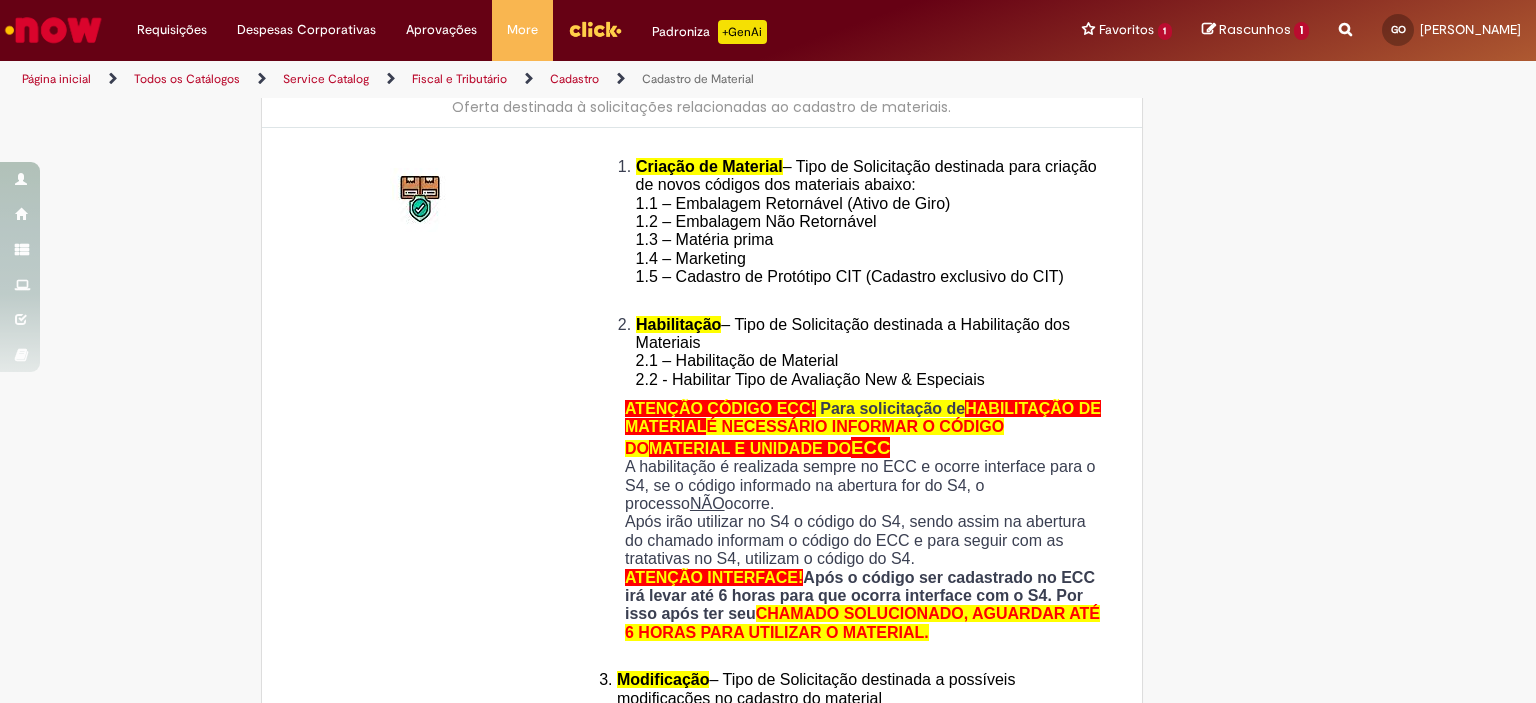 scroll, scrollTop: 0, scrollLeft: 0, axis: both 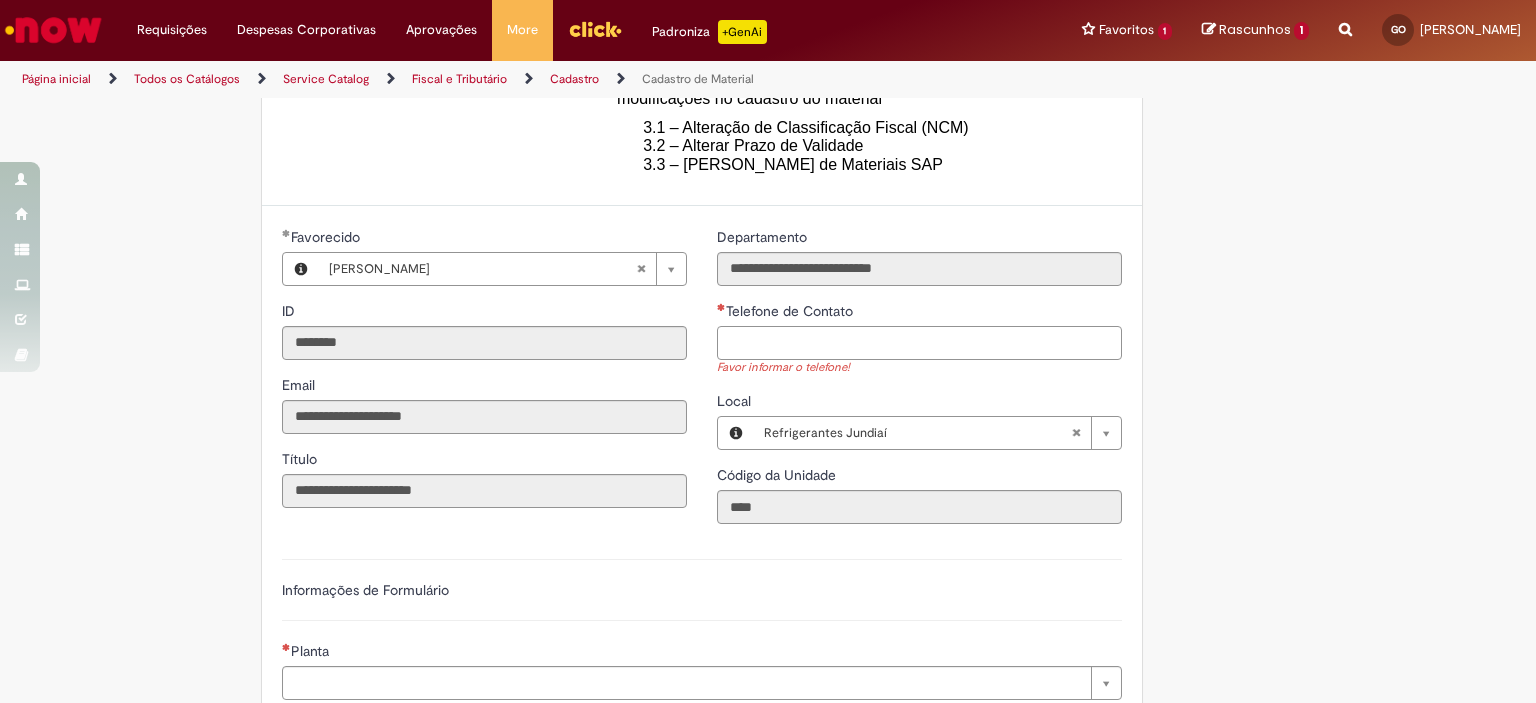 click on "Telefone de Contato" at bounding box center [919, 343] 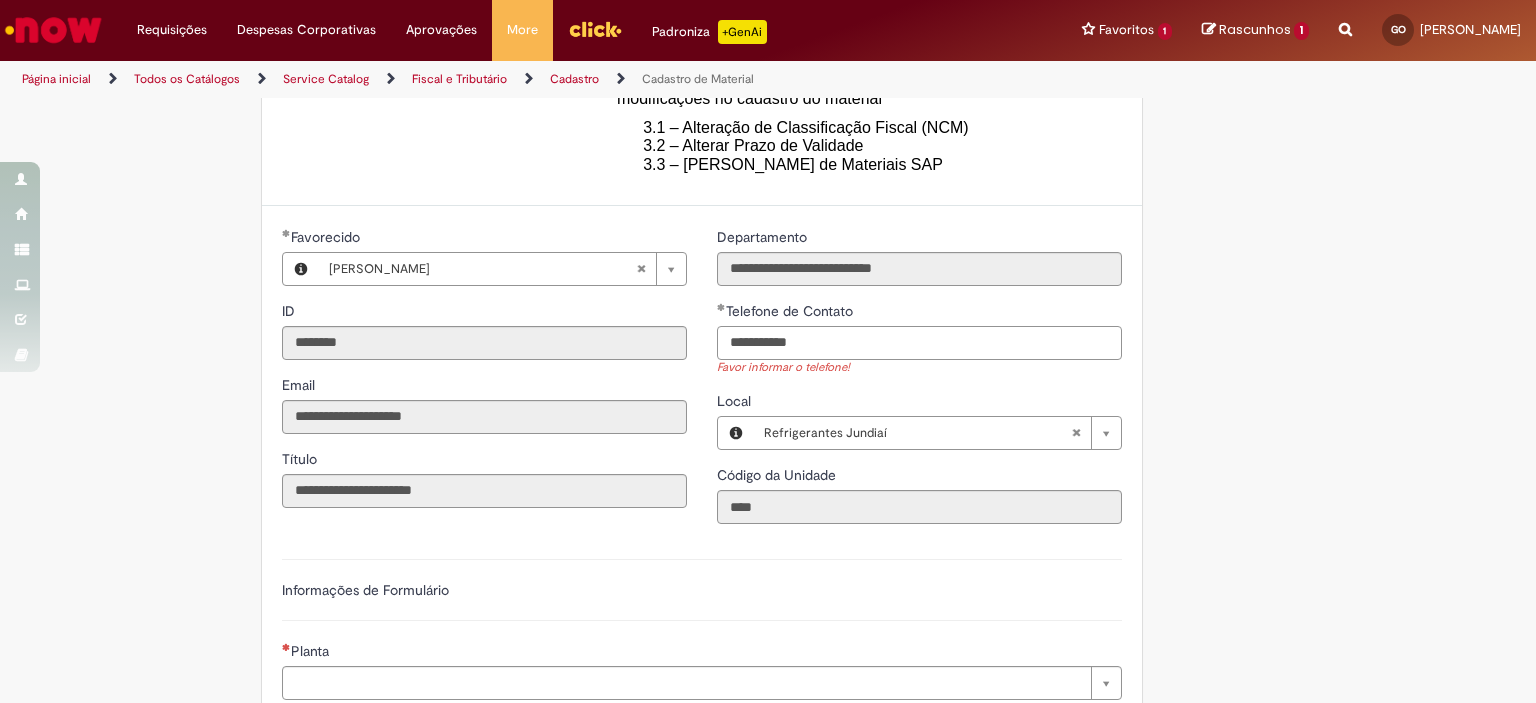 scroll, scrollTop: 1000, scrollLeft: 0, axis: vertical 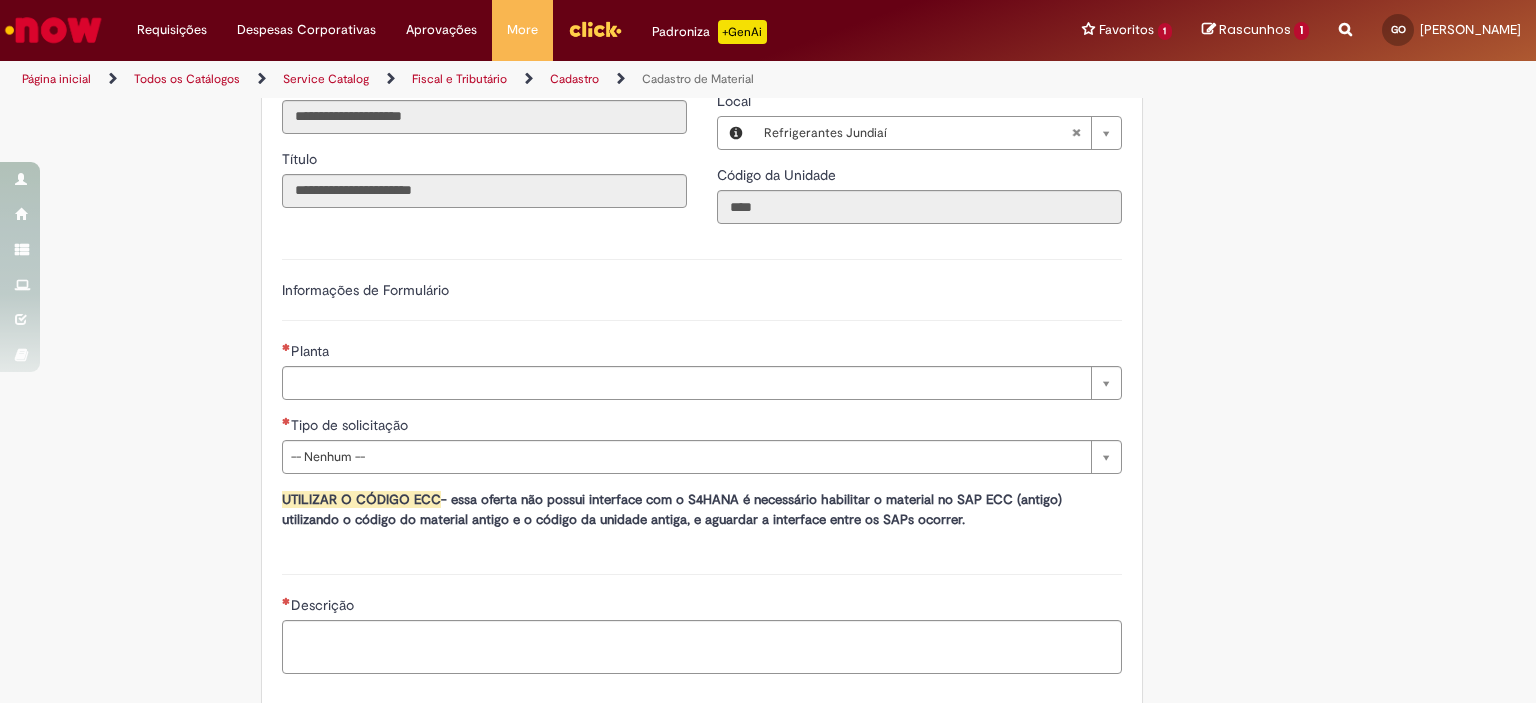 type on "**********" 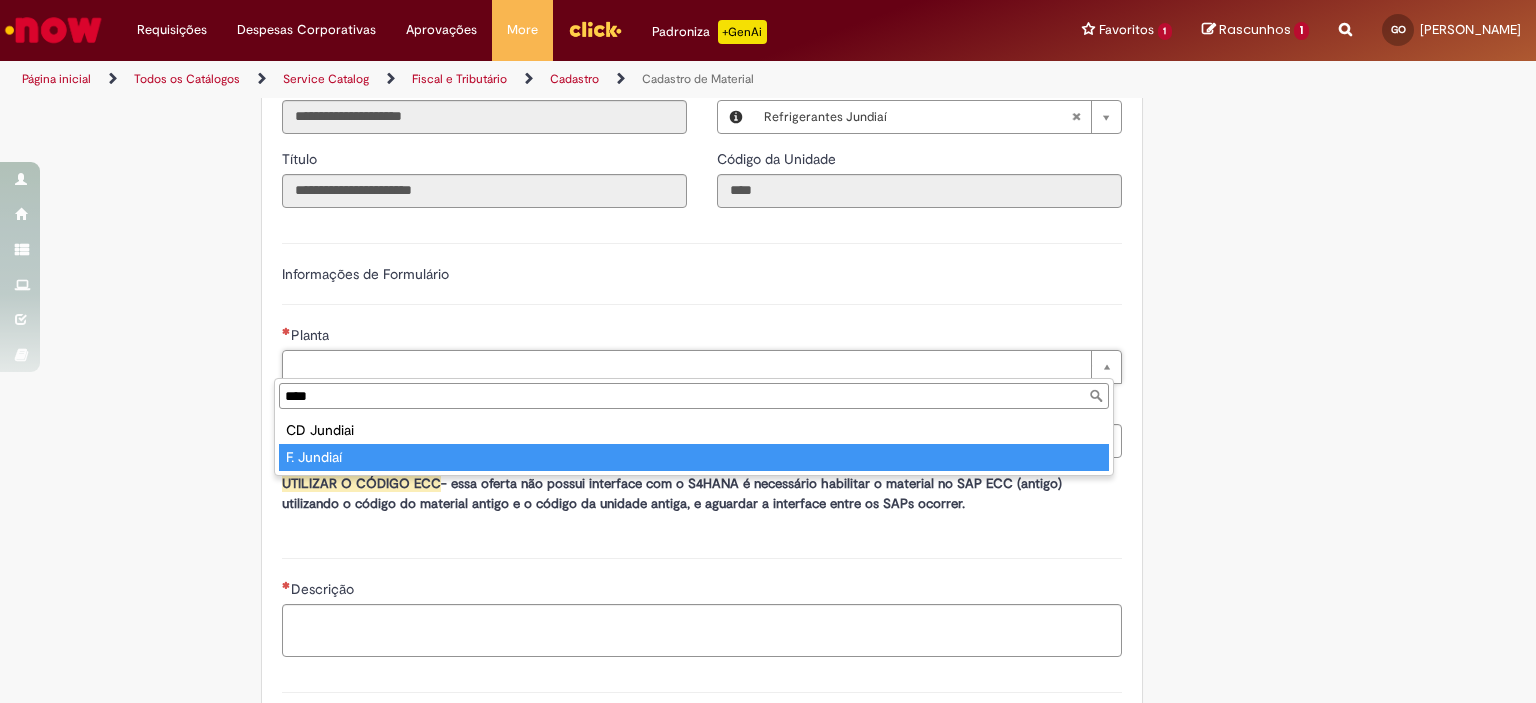 type on "****" 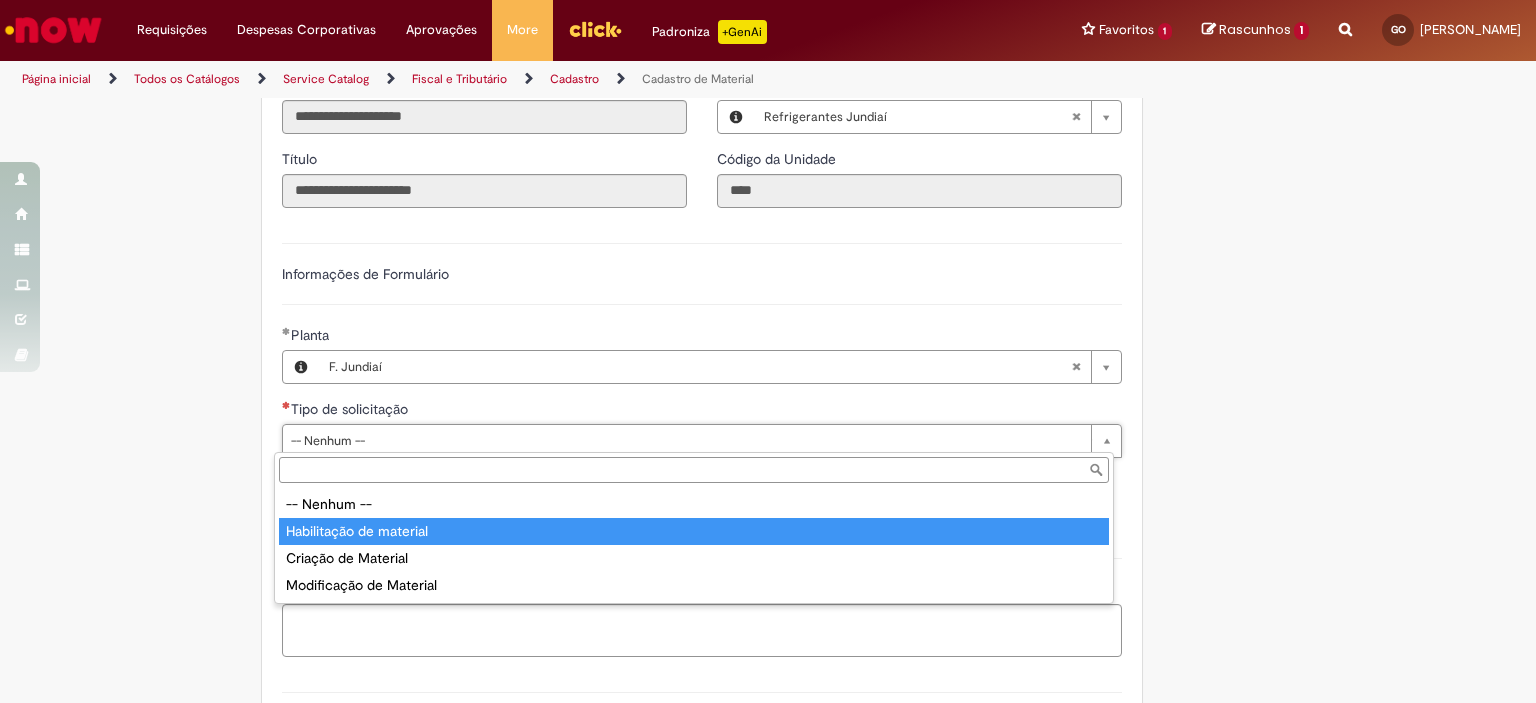 type on "**********" 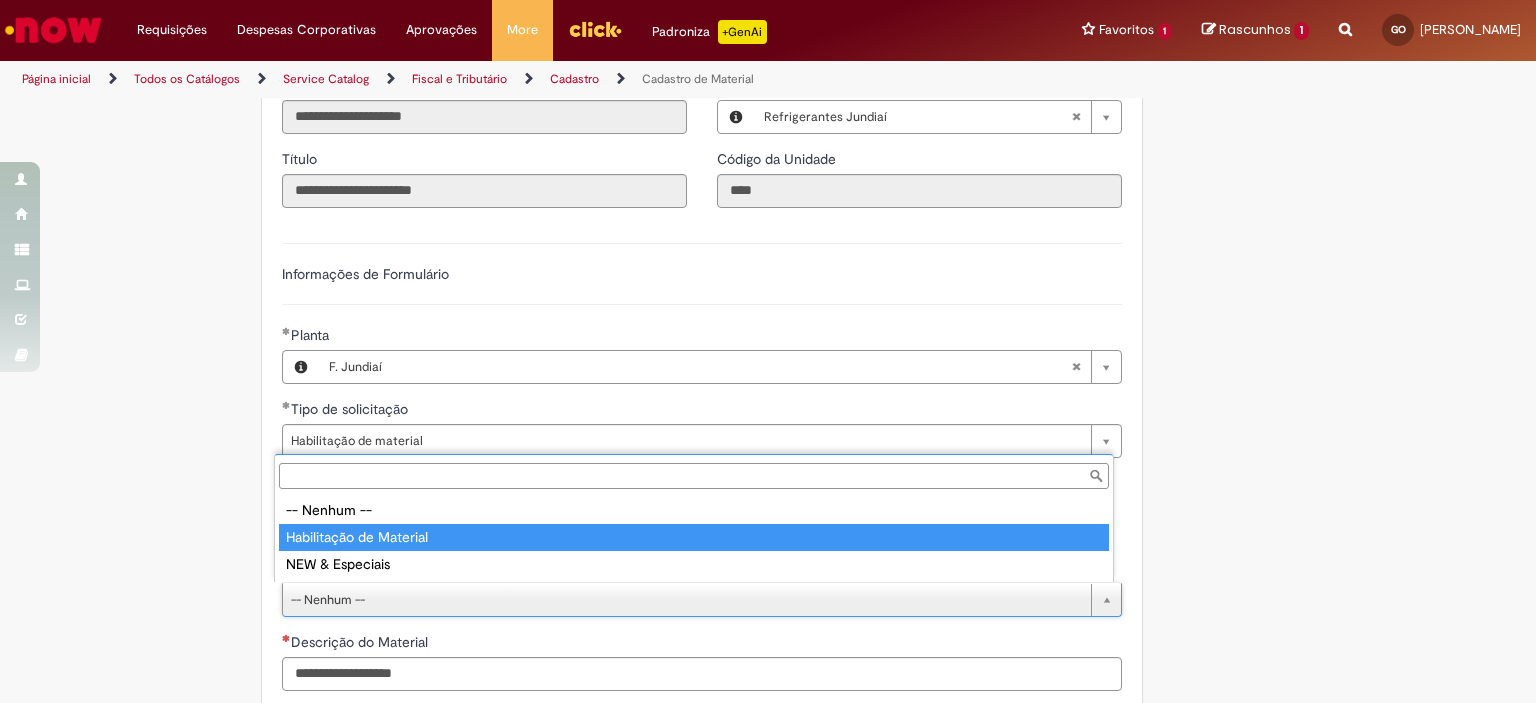 type on "**********" 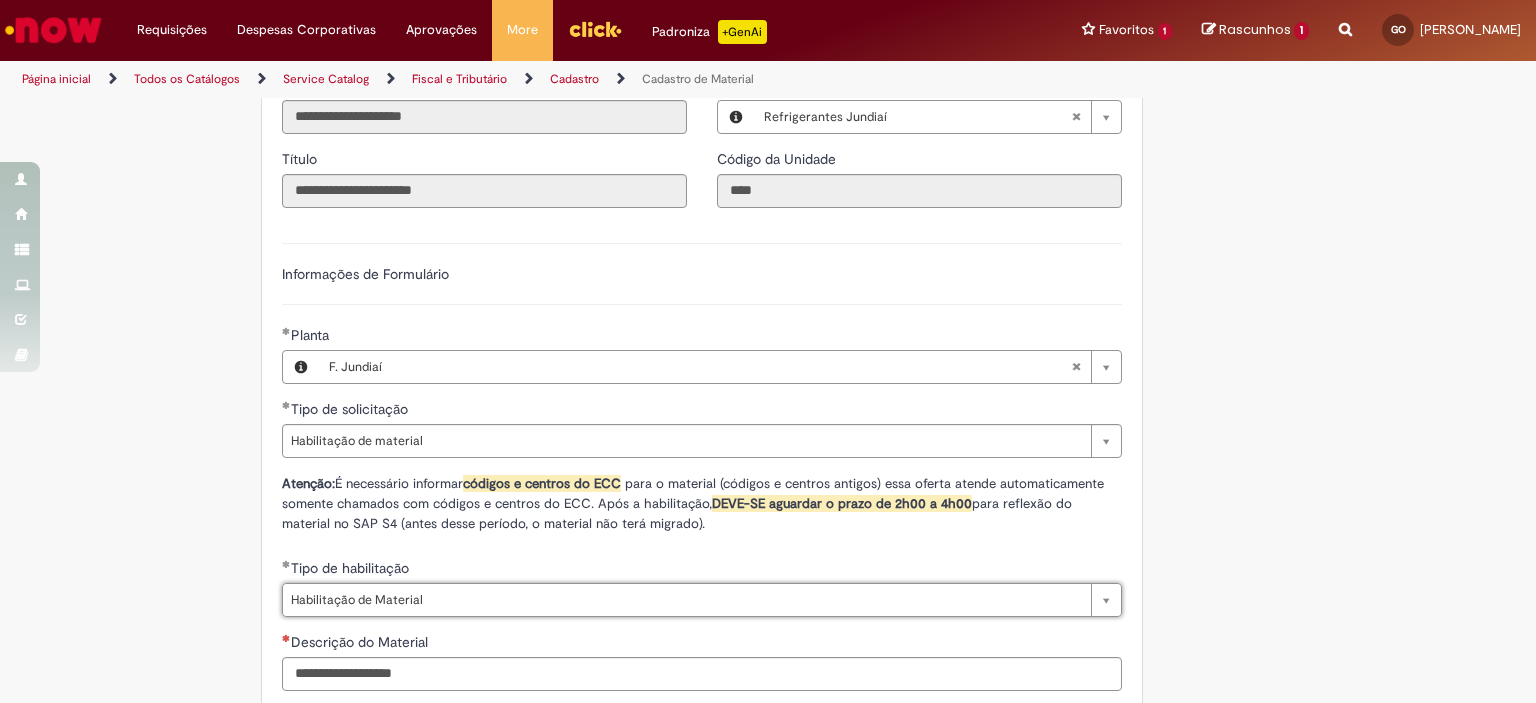 scroll, scrollTop: 1300, scrollLeft: 0, axis: vertical 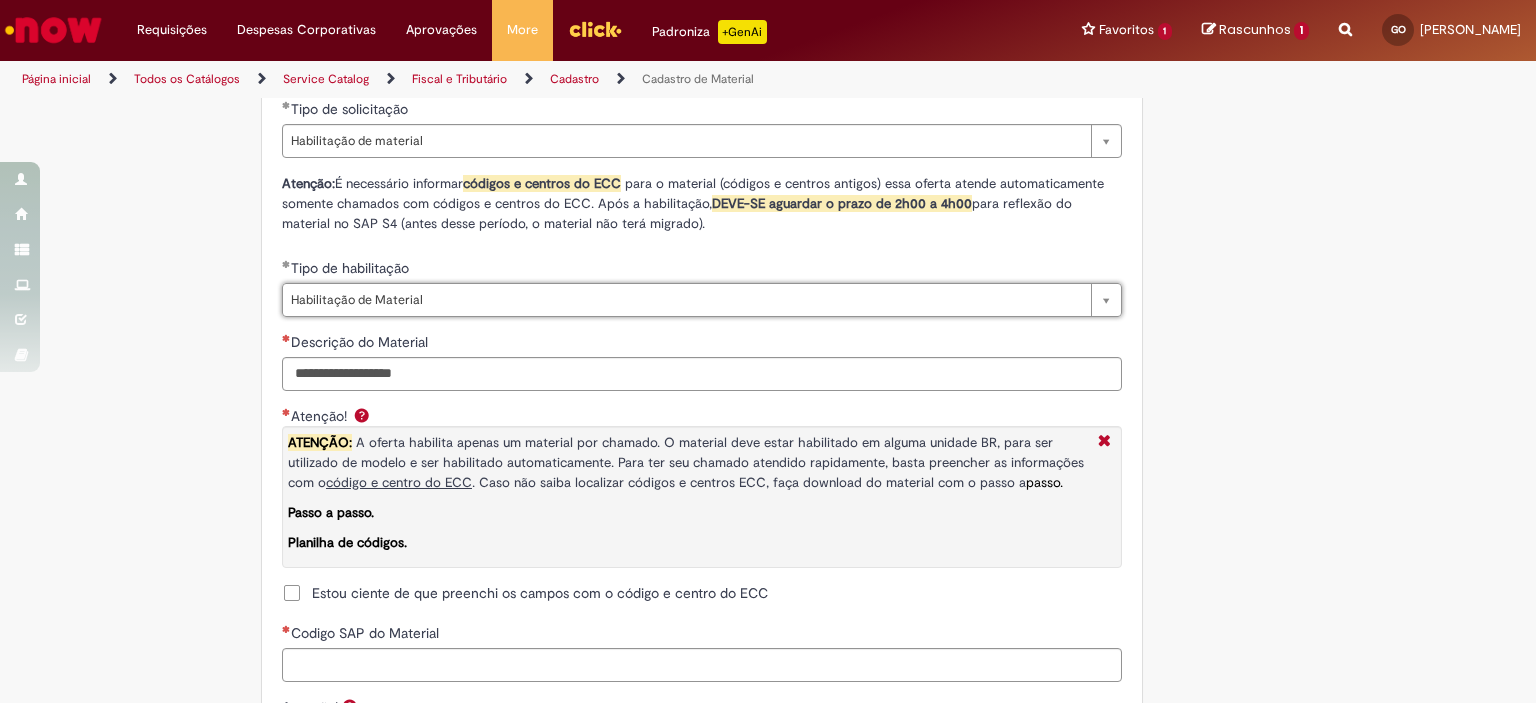 click on "**********" at bounding box center (702, 505) 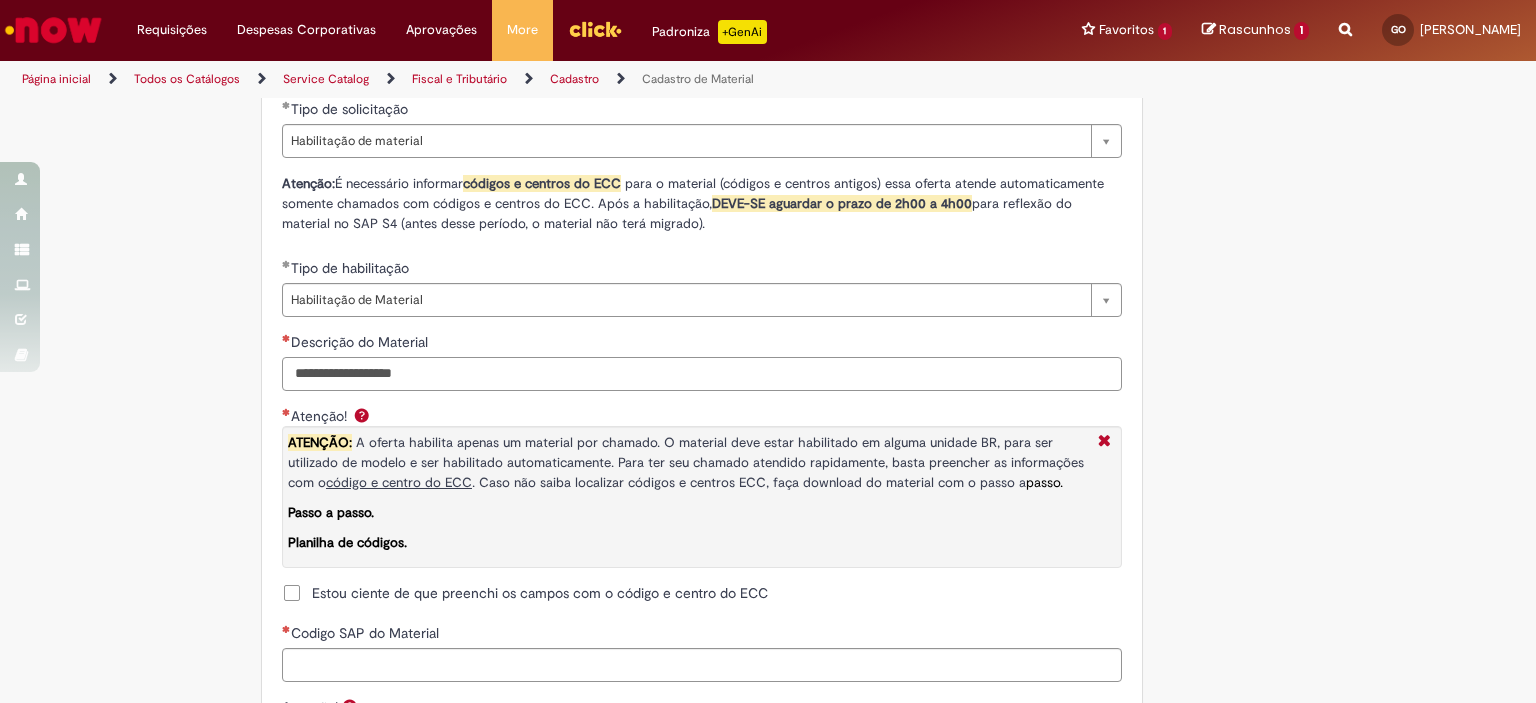 click on "Descrição do Material" at bounding box center (702, 374) 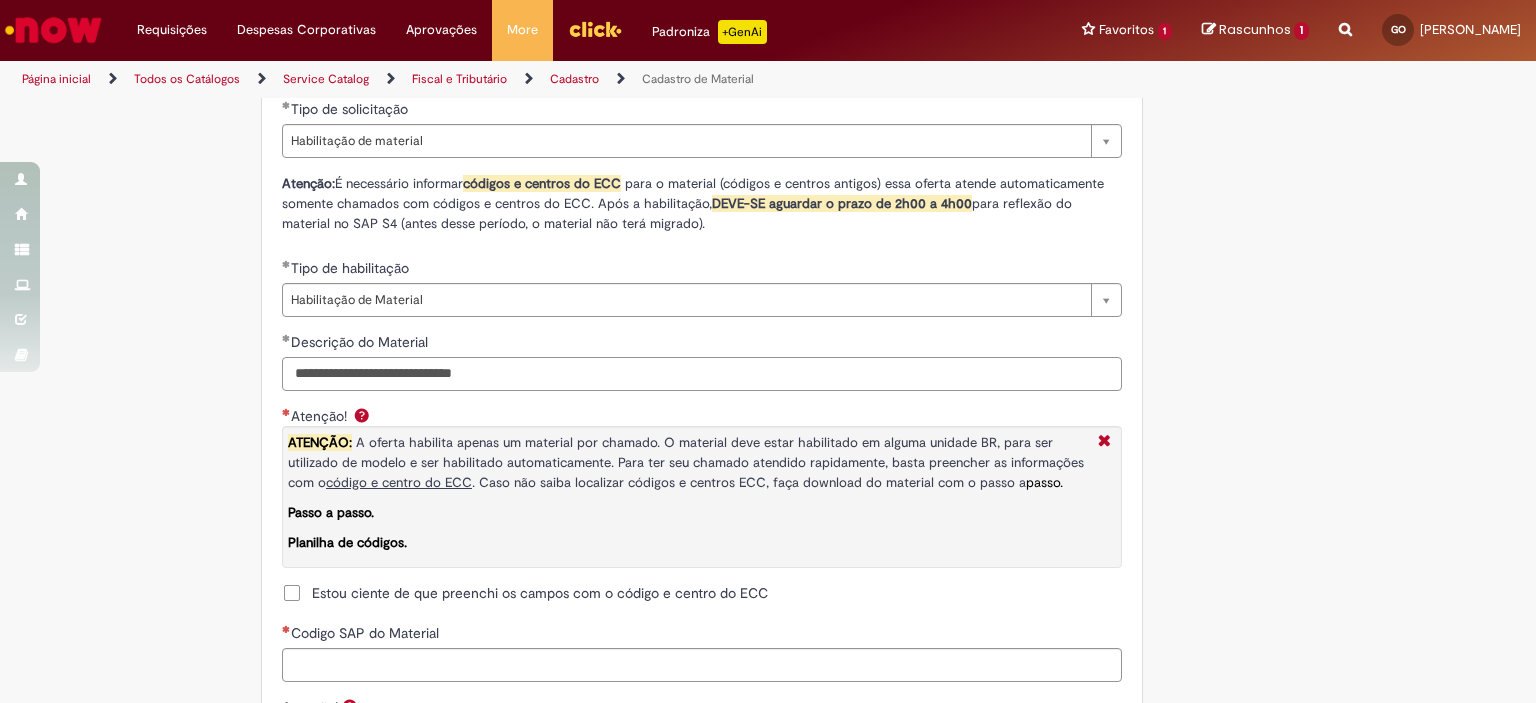 scroll, scrollTop: 1400, scrollLeft: 0, axis: vertical 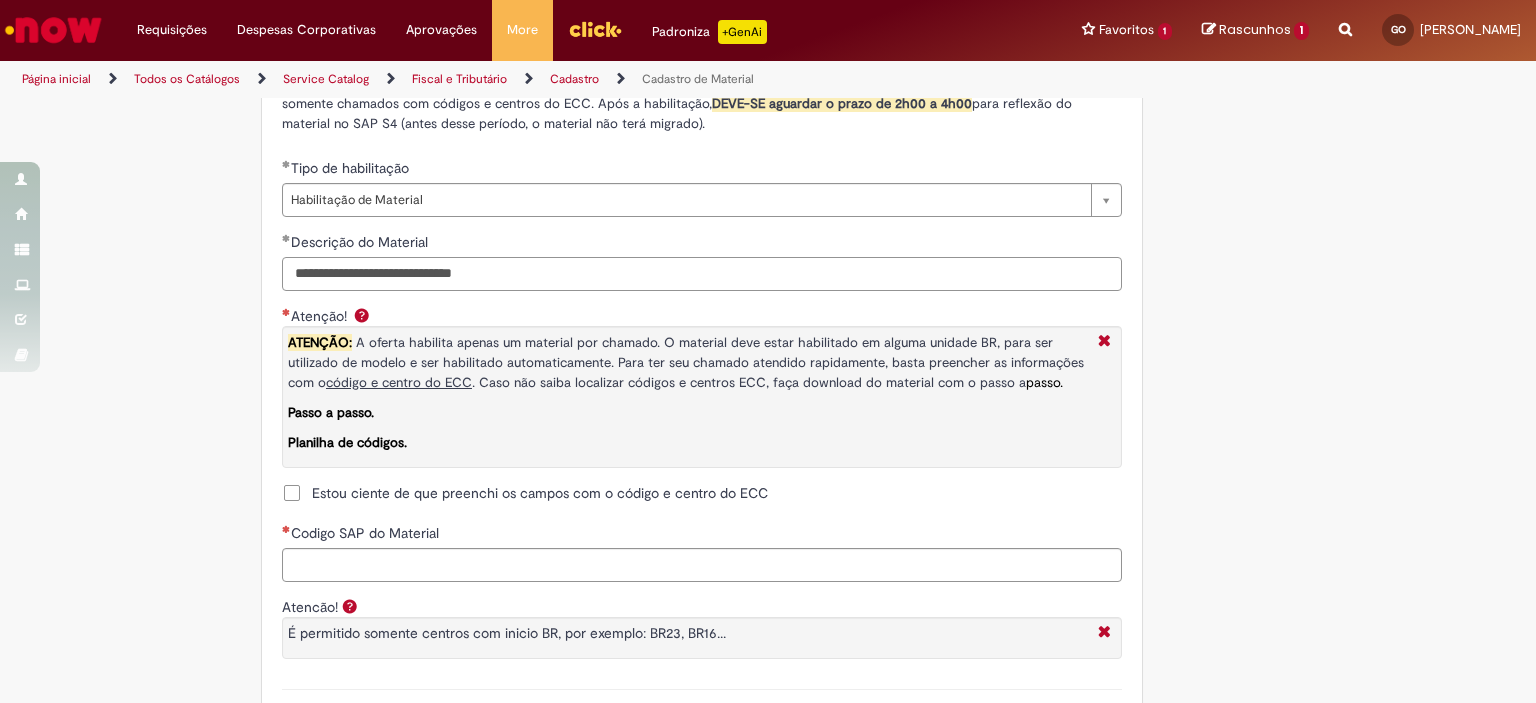 type on "**********" 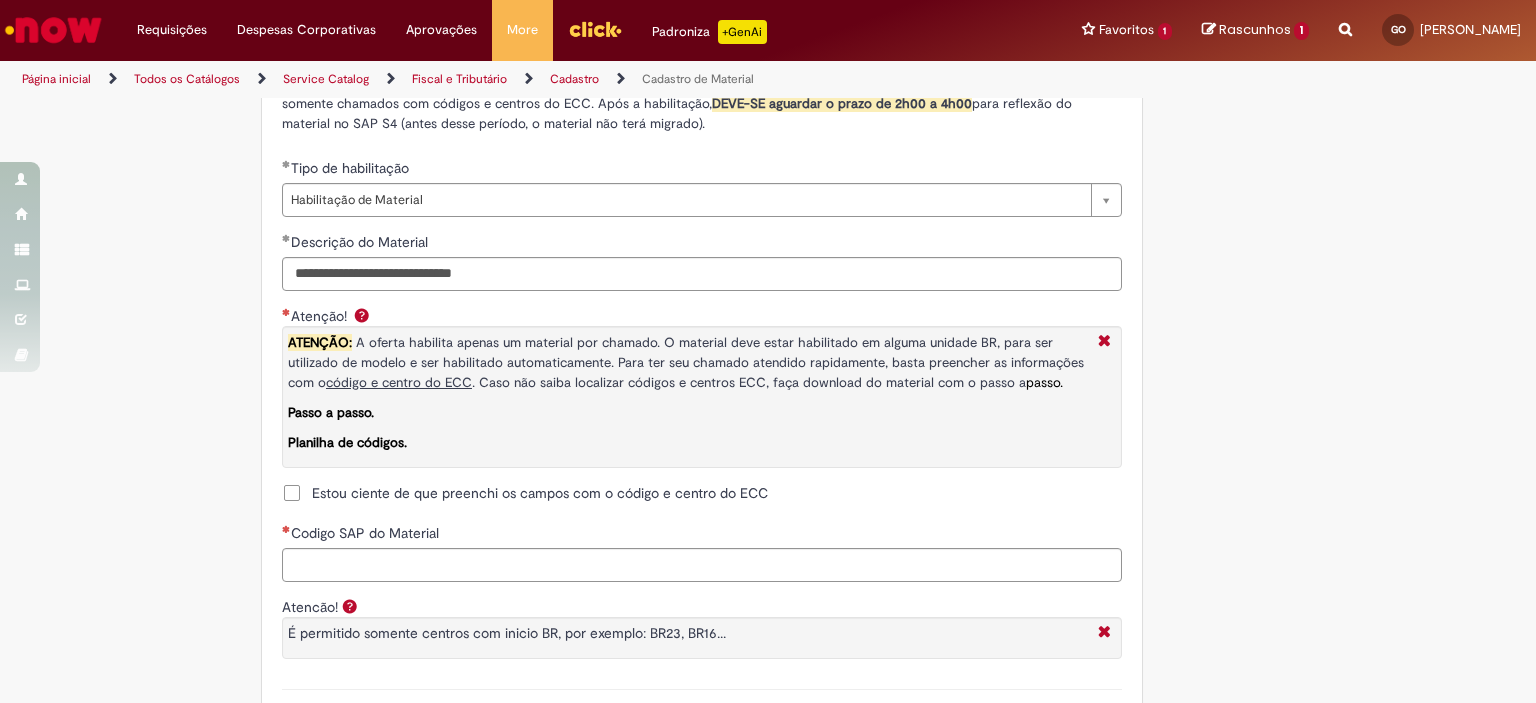 click on "Estou ciente de que preenchi os campos com o código e centro do ECC" at bounding box center [540, 493] 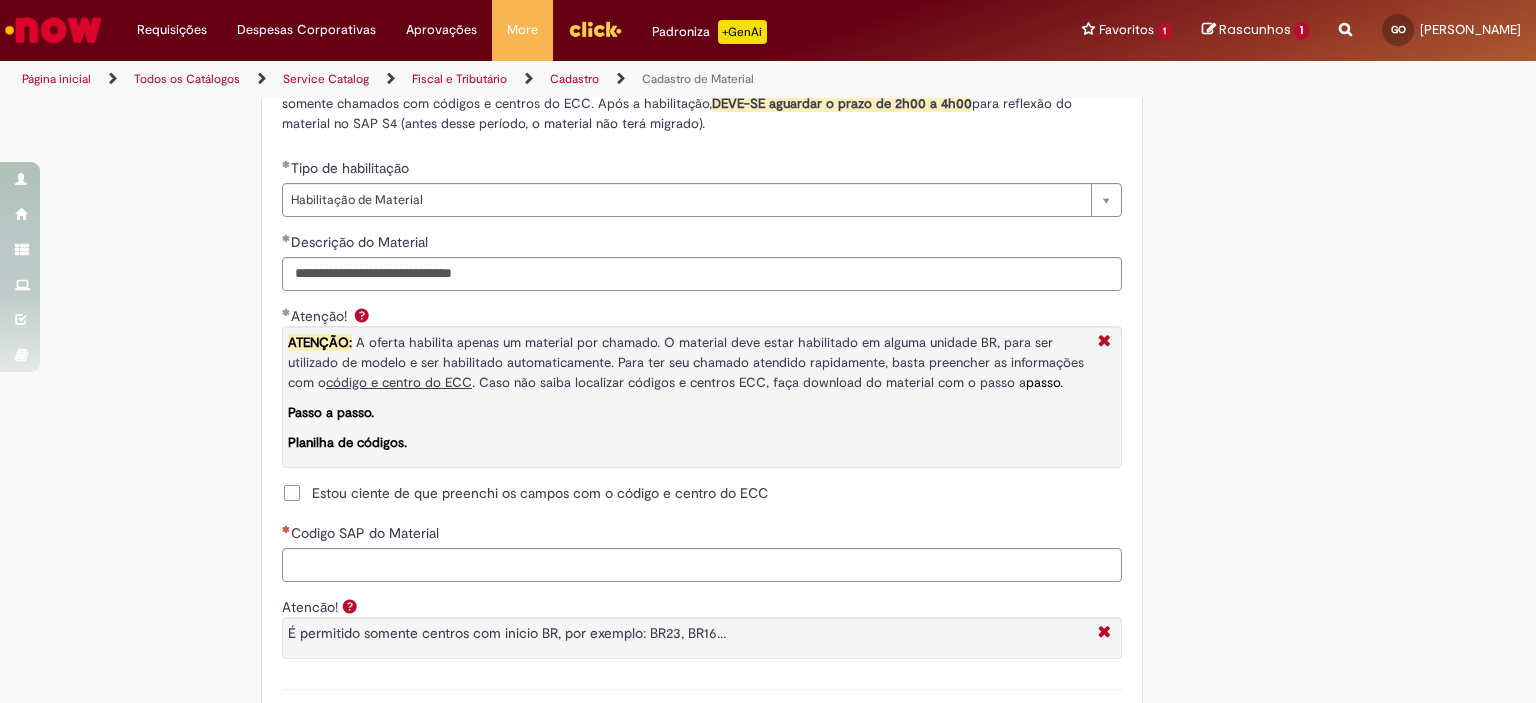 scroll, scrollTop: 1500, scrollLeft: 0, axis: vertical 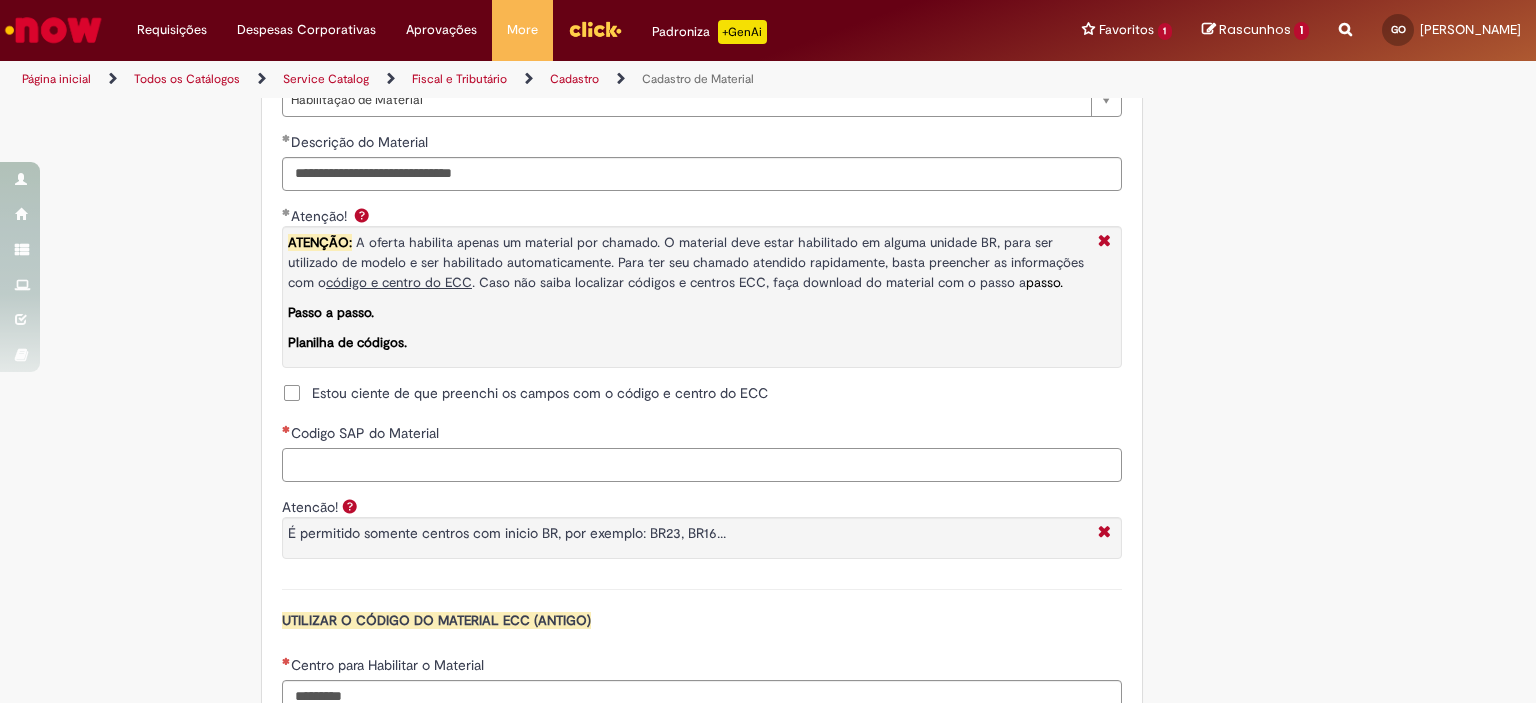 click on "Codigo SAP do Material" at bounding box center [702, 465] 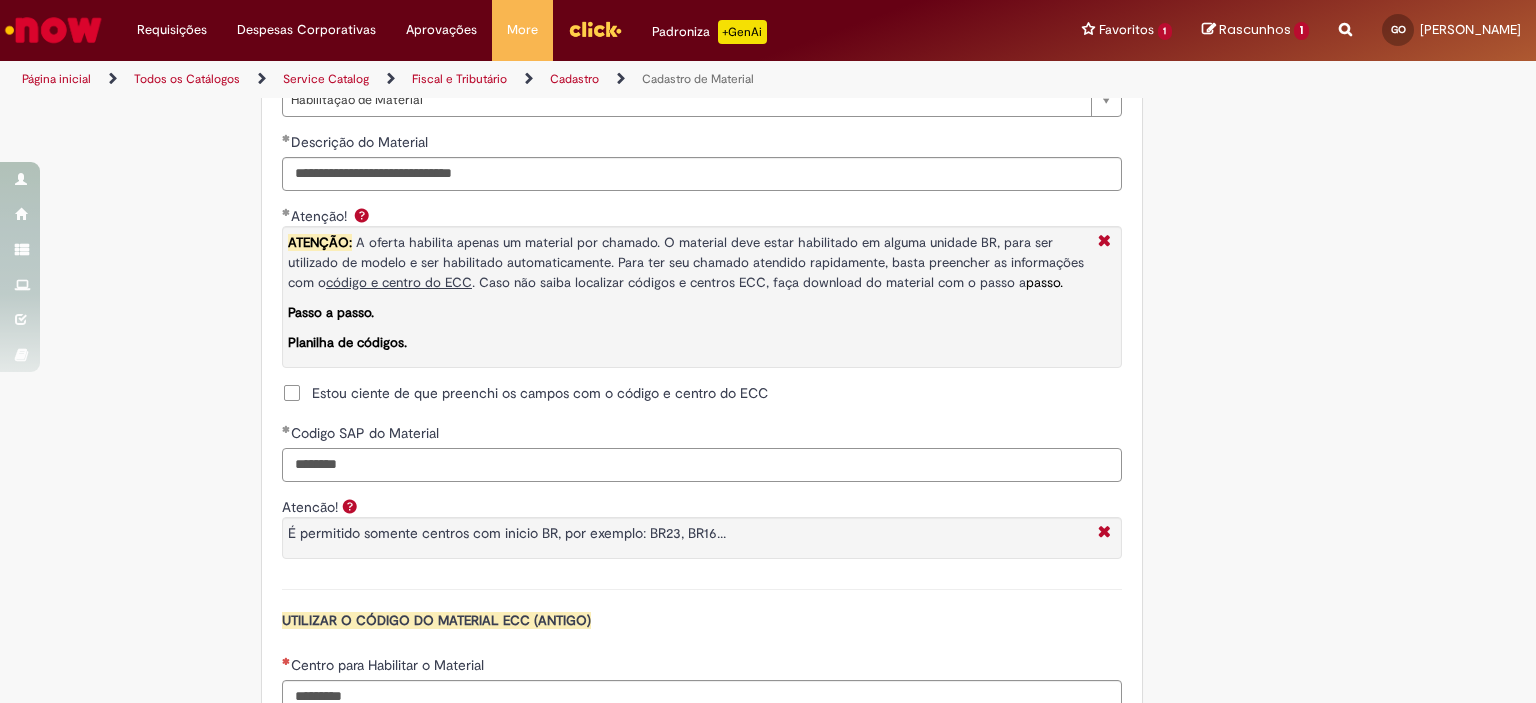 scroll, scrollTop: 1700, scrollLeft: 0, axis: vertical 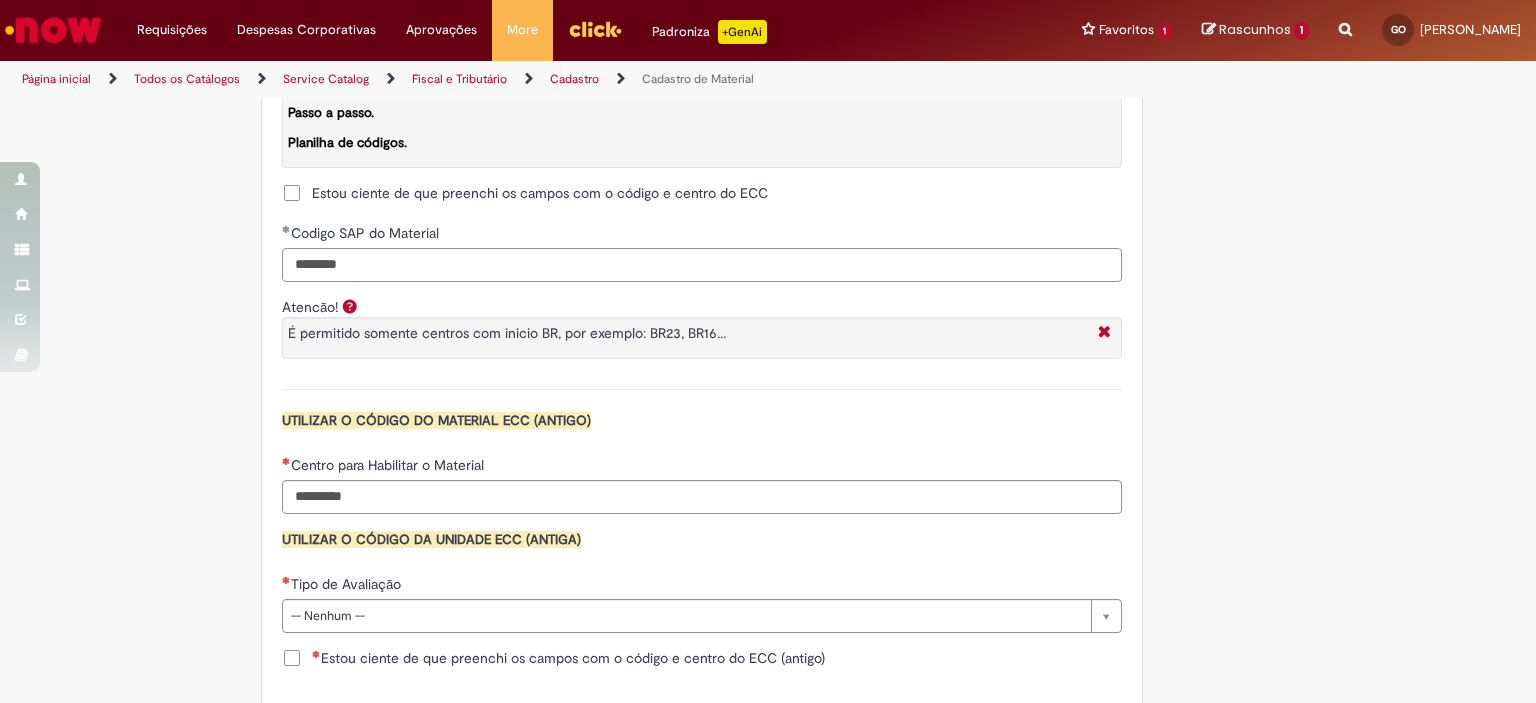 type on "********" 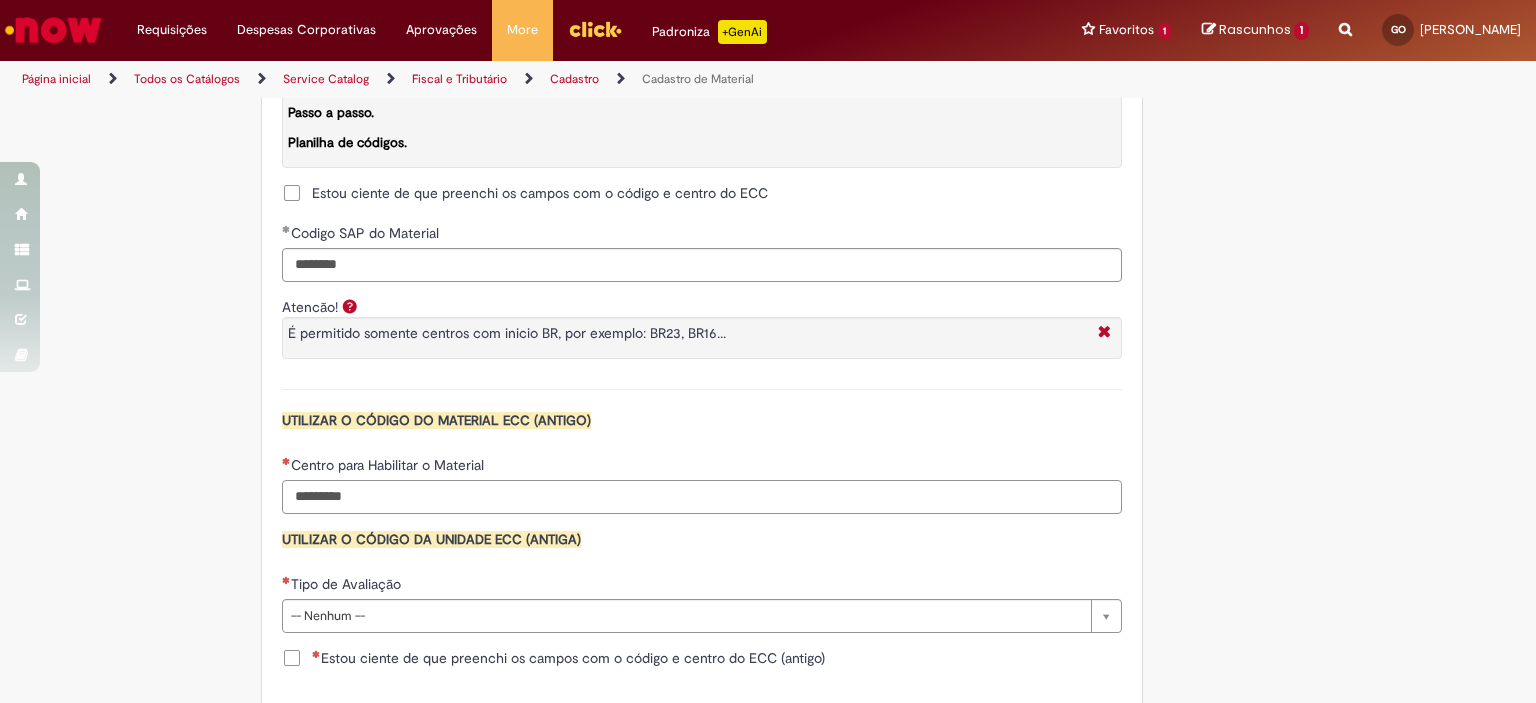click on "Centro para Habilitar o Material" at bounding box center (702, 497) 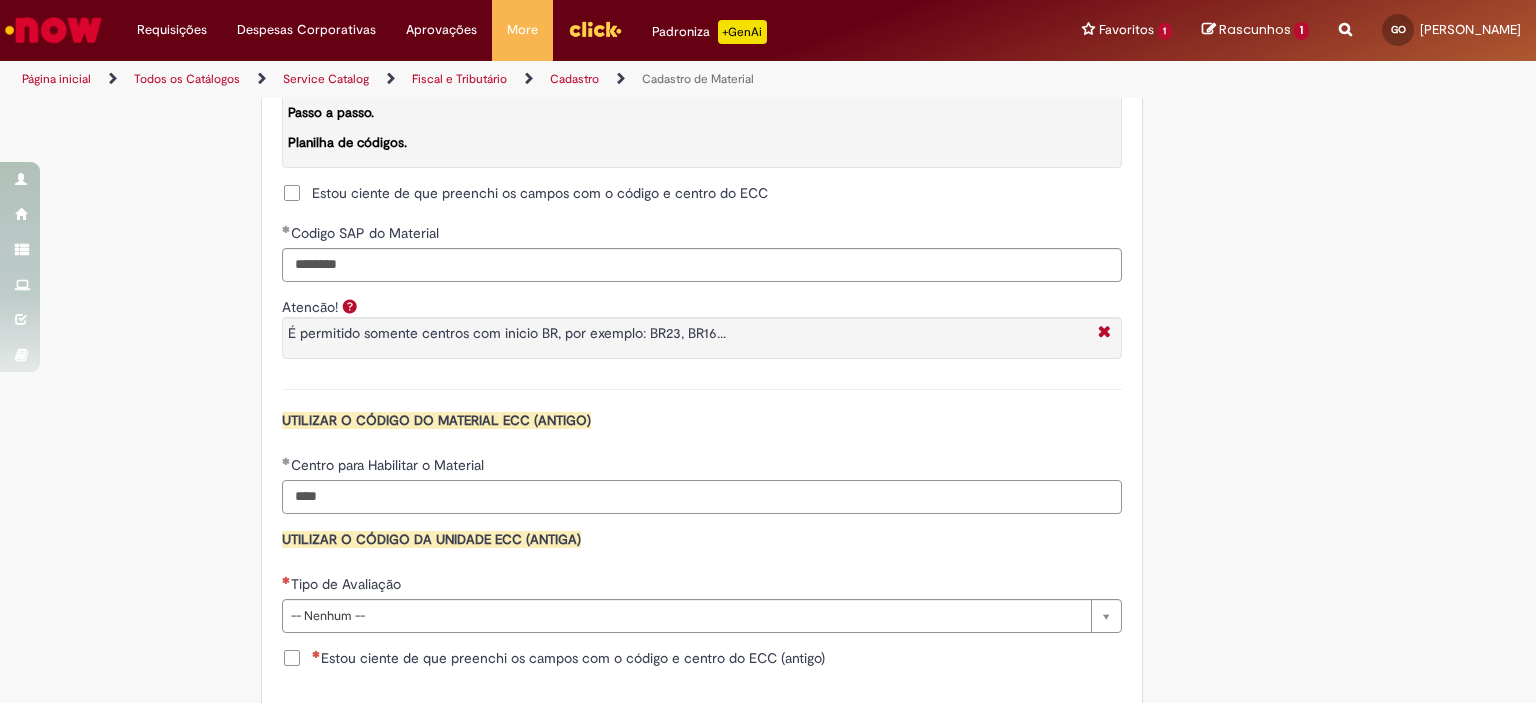 type on "****" 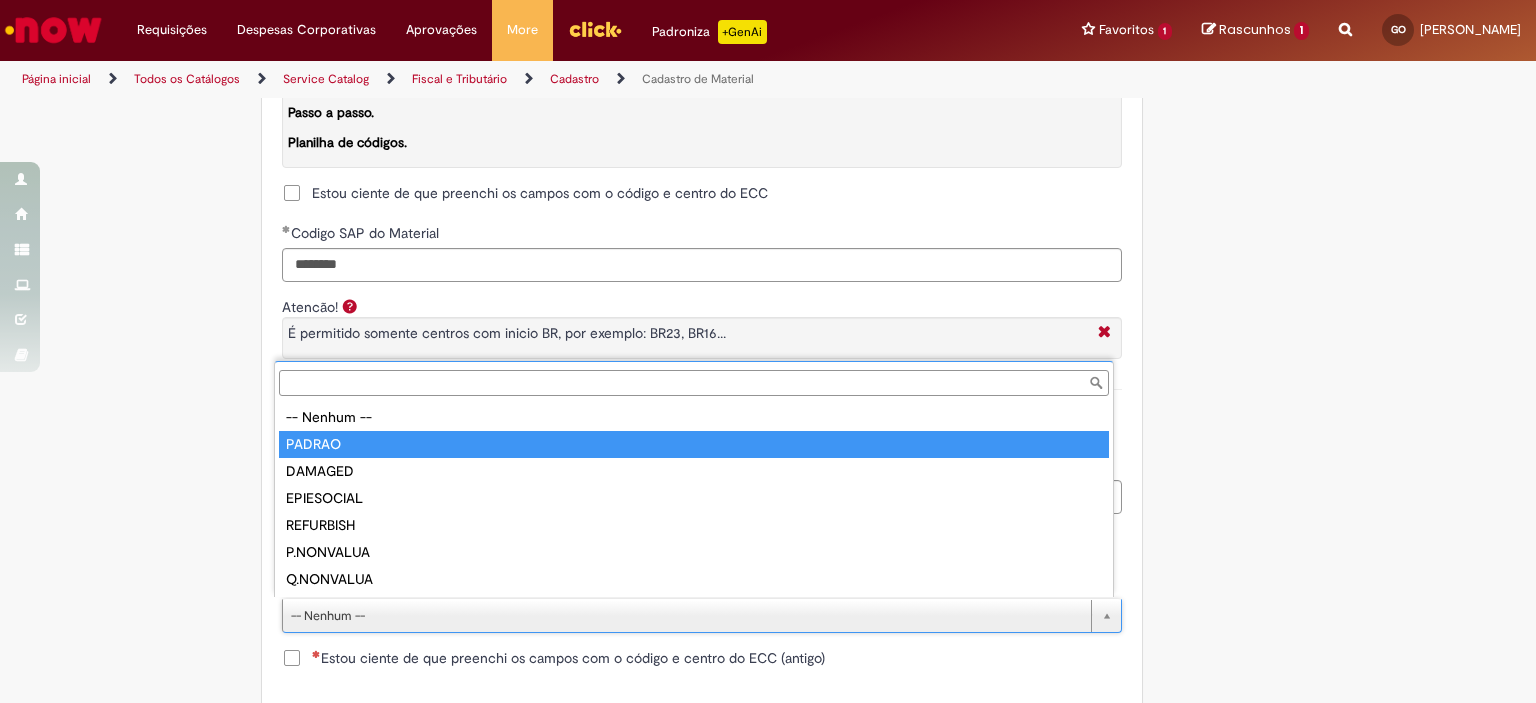 type on "******" 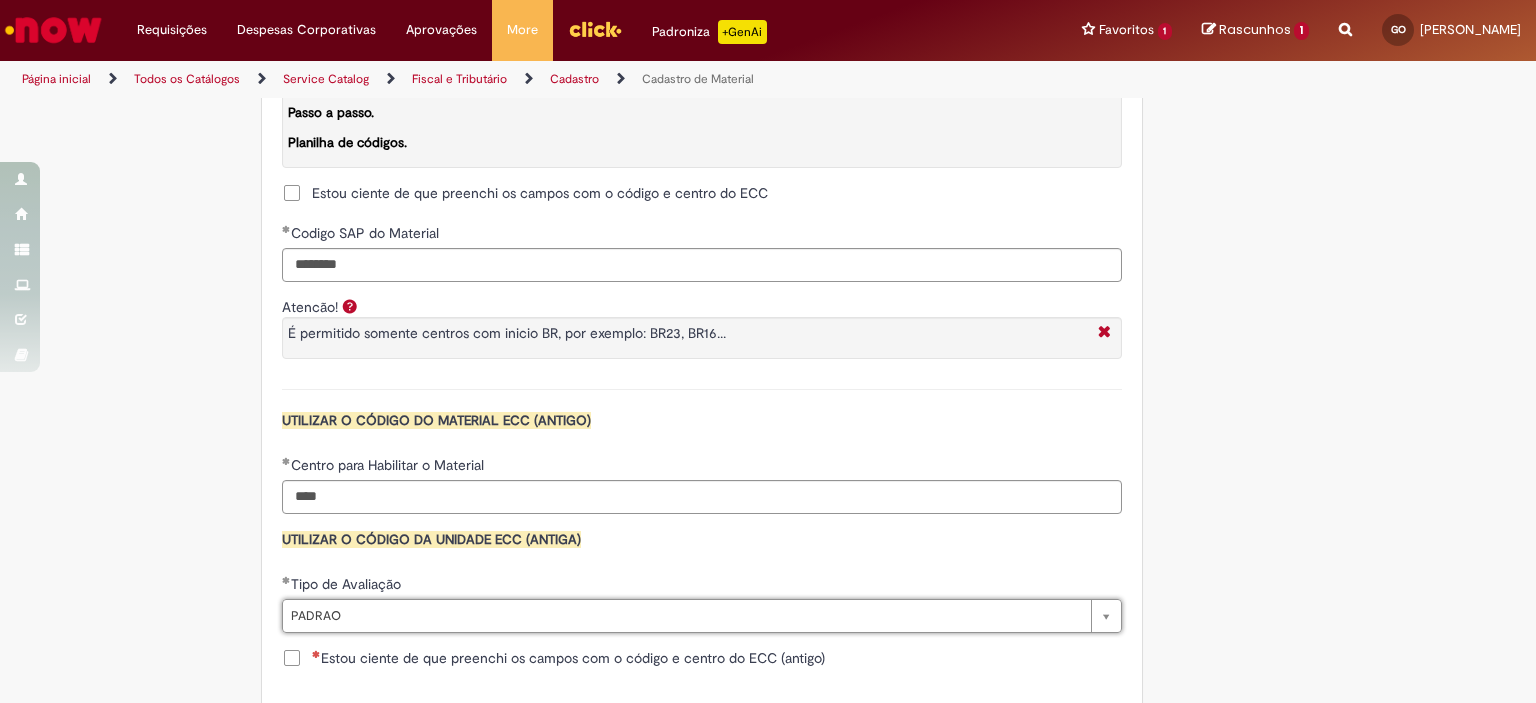 scroll, scrollTop: 1800, scrollLeft: 0, axis: vertical 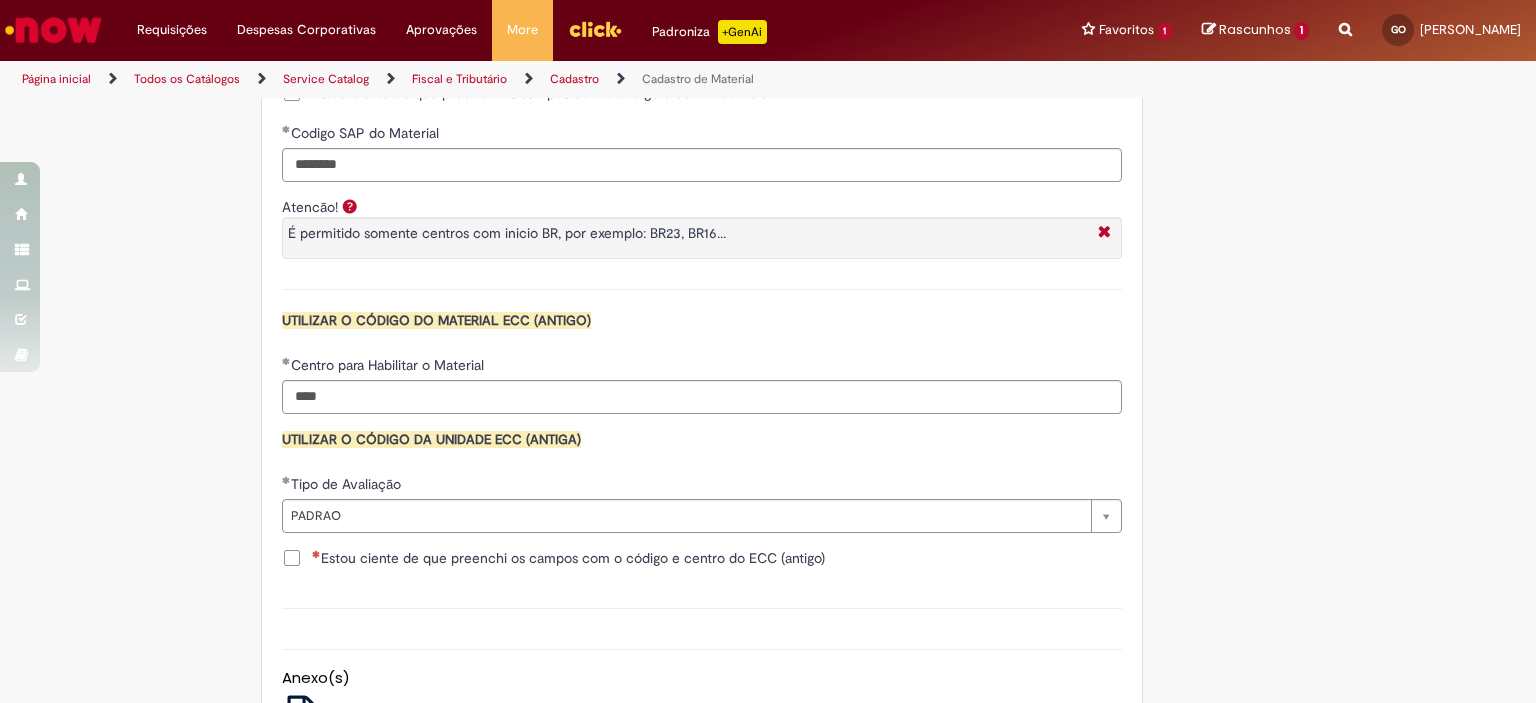 click on "Estou ciente de que preenchi os campos com o código e centro do ECC  (antigo)" at bounding box center (568, 558) 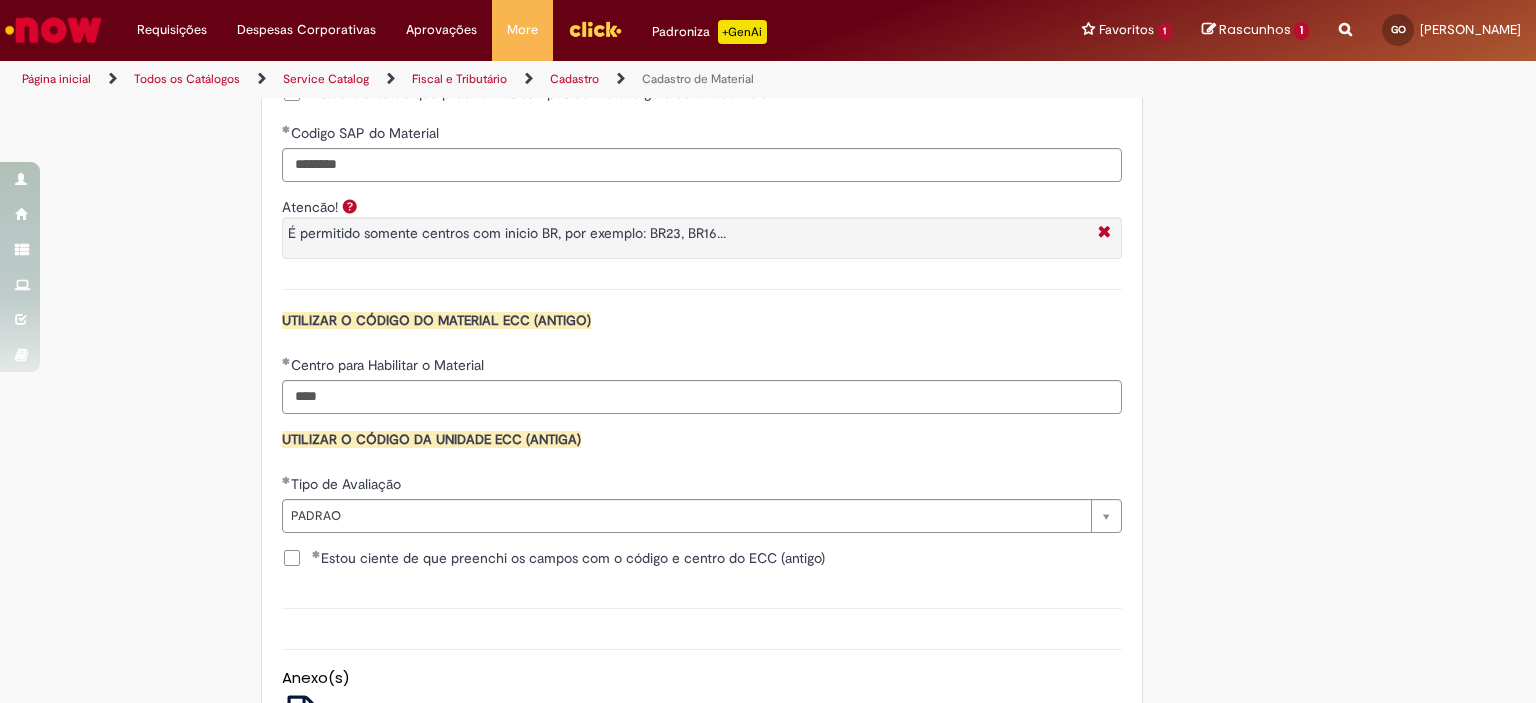scroll, scrollTop: 2039, scrollLeft: 0, axis: vertical 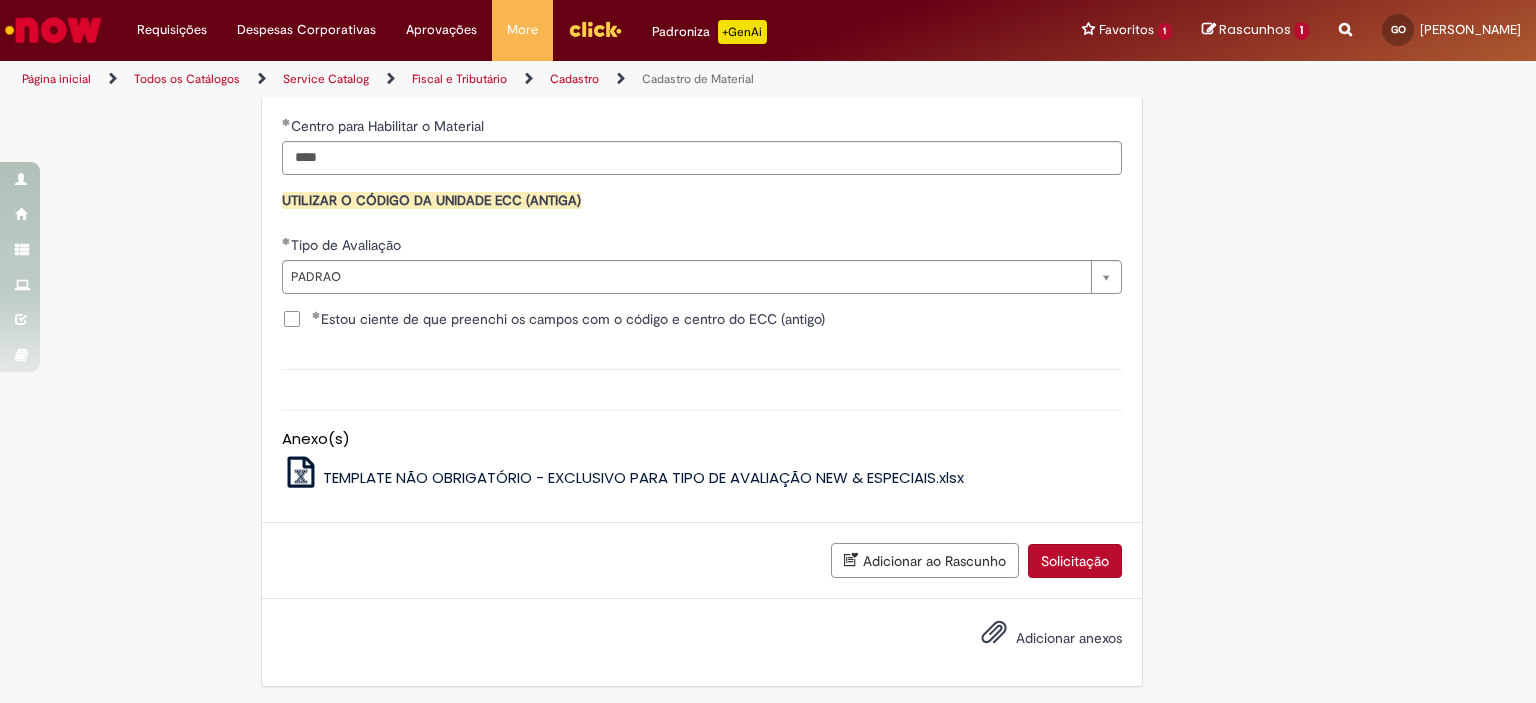 click on "Solicitação" at bounding box center [1075, 561] 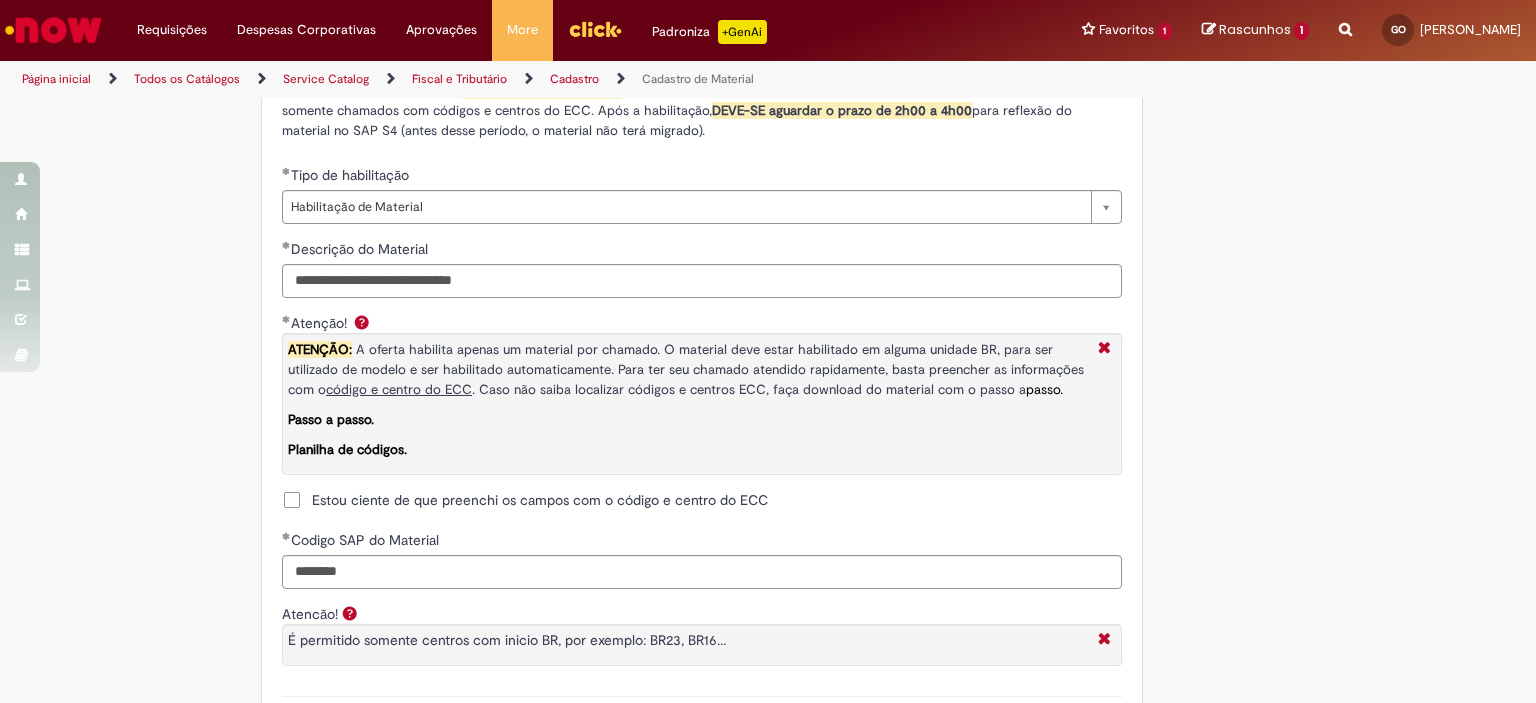 scroll, scrollTop: 1493, scrollLeft: 0, axis: vertical 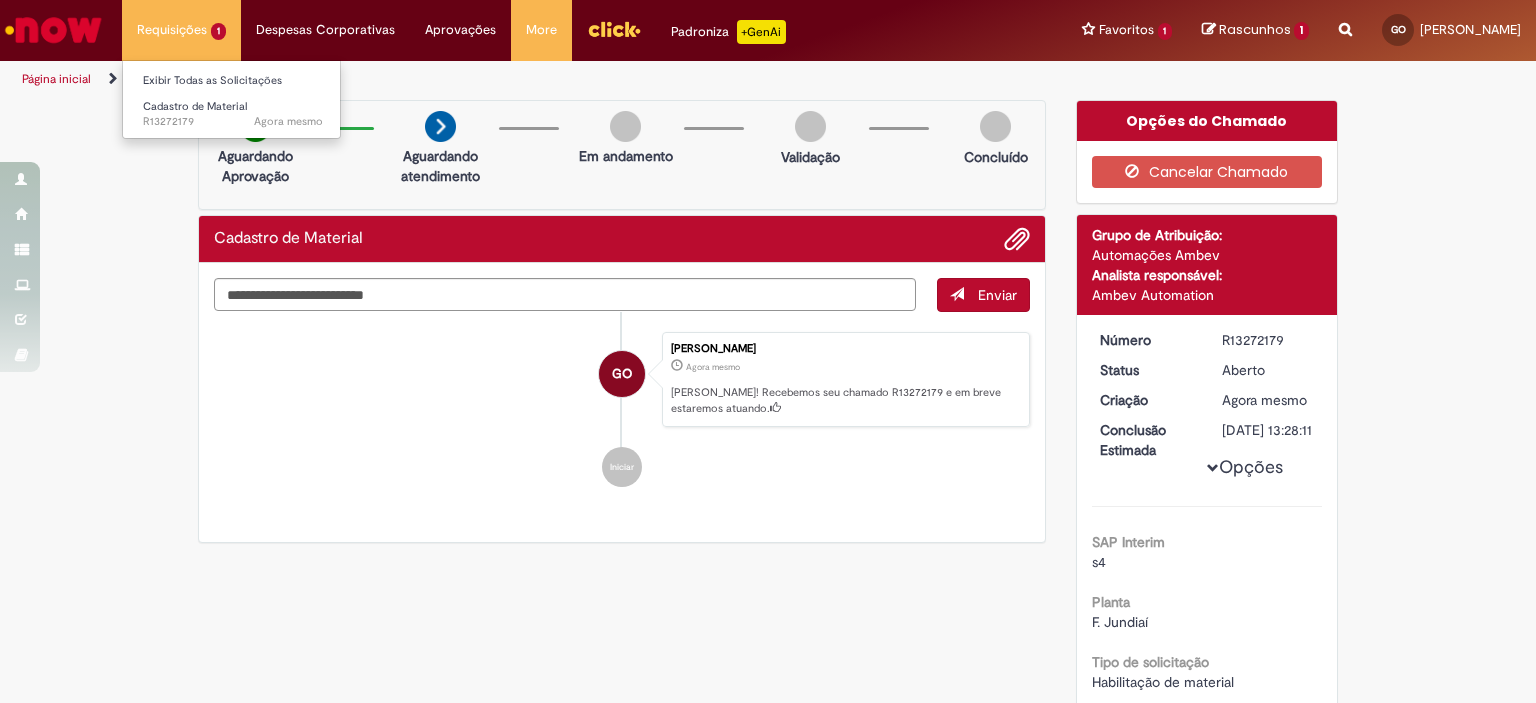 click on "Requisições   1
Exibir Todas as Solicitações
Cadastro de Material
Agora mesmo Agora mesmo  R13272179" at bounding box center (181, 30) 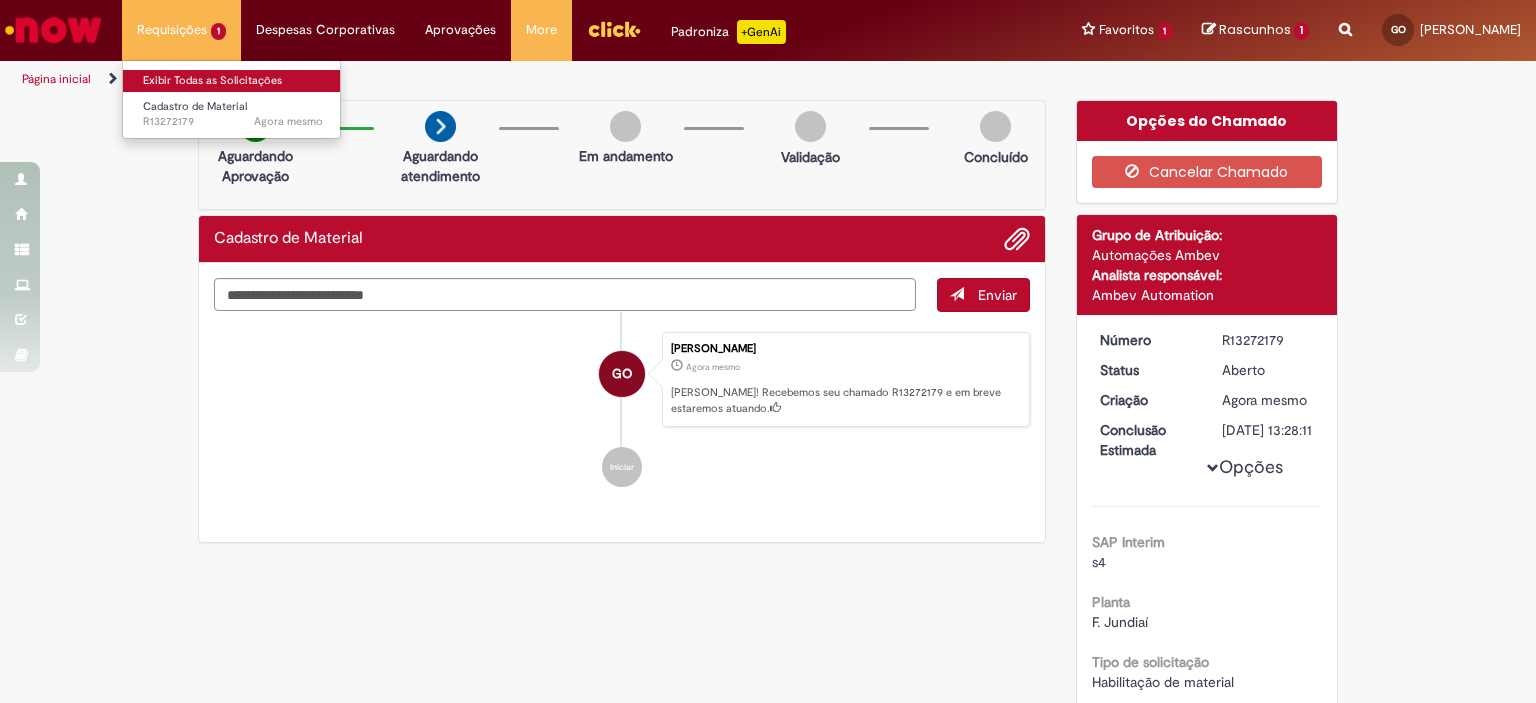 click on "Exibir Todas as Solicitações" at bounding box center (233, 81) 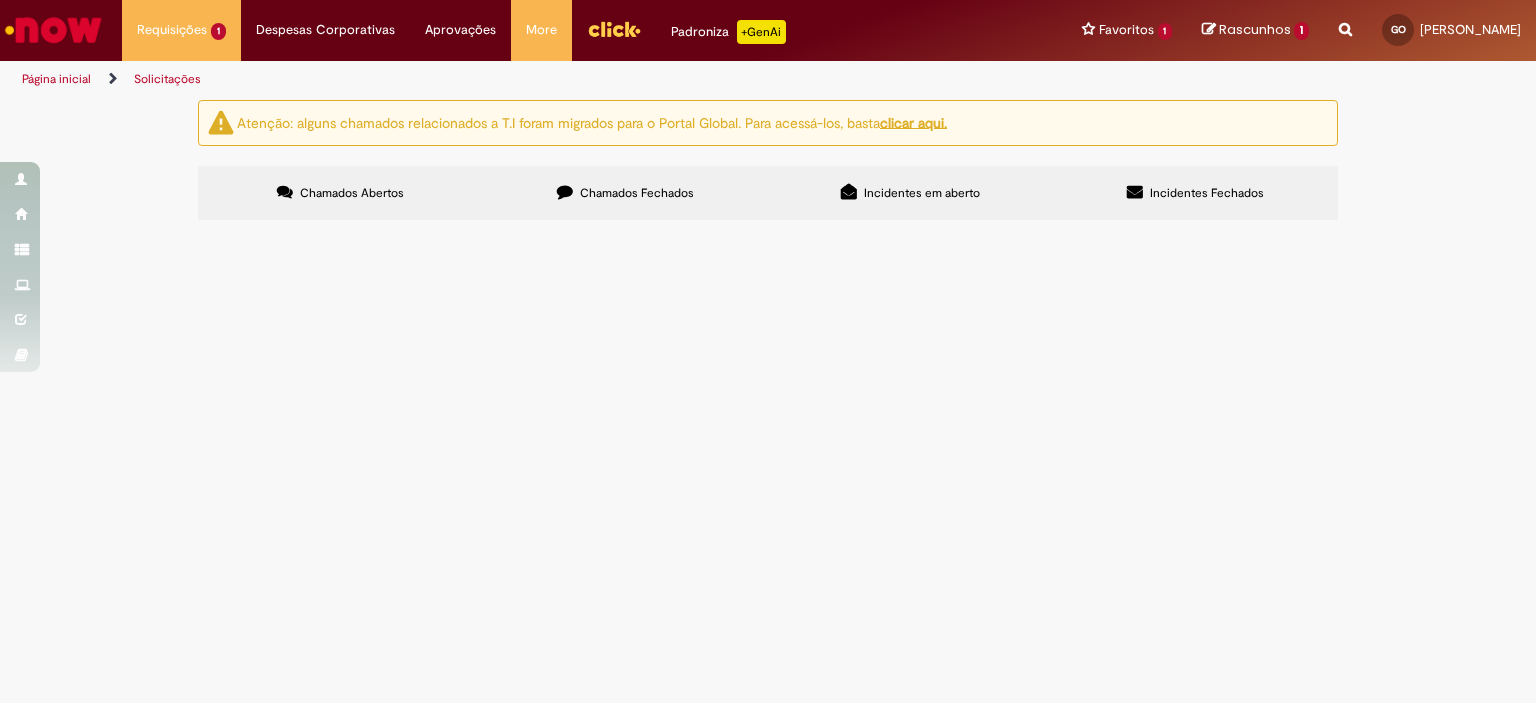 click on "Chamados Fechados" at bounding box center [625, 193] 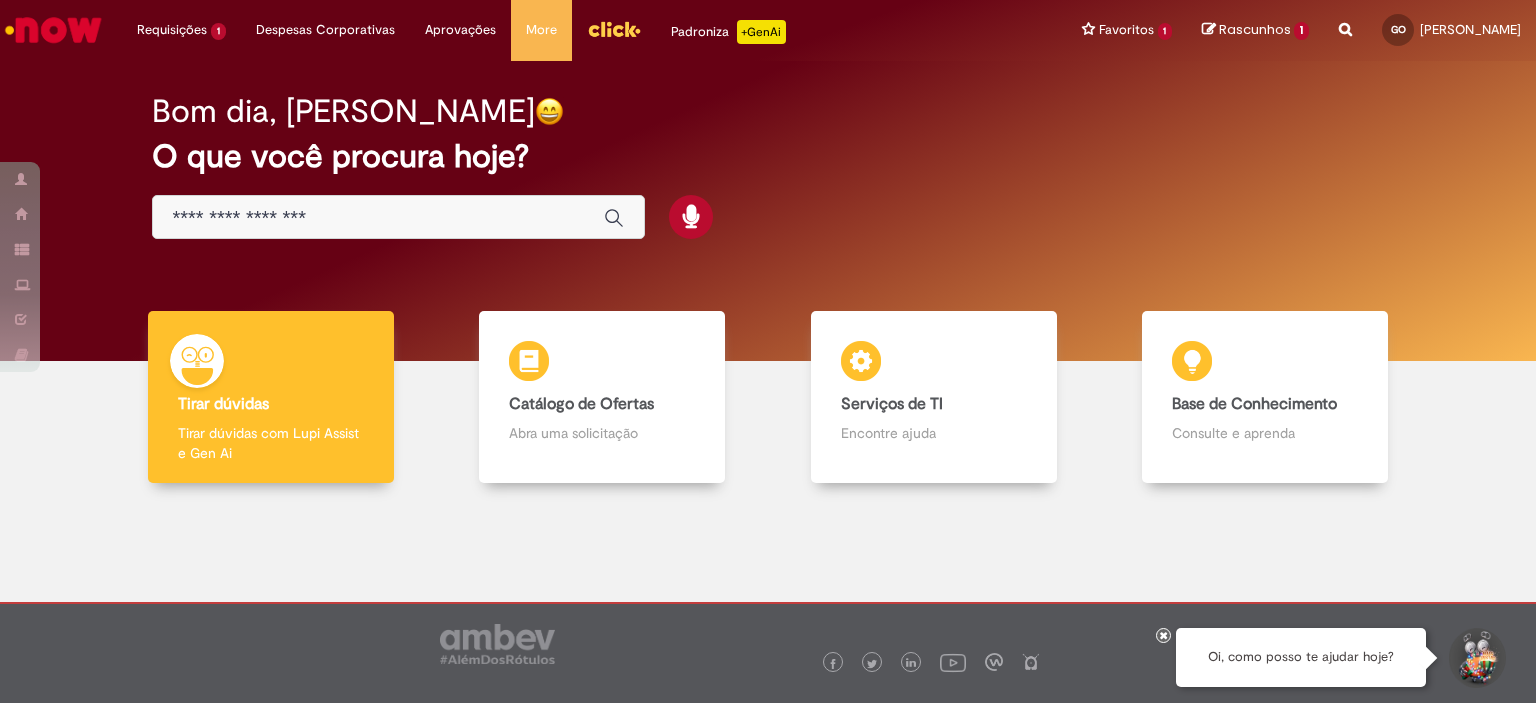 scroll, scrollTop: 0, scrollLeft: 0, axis: both 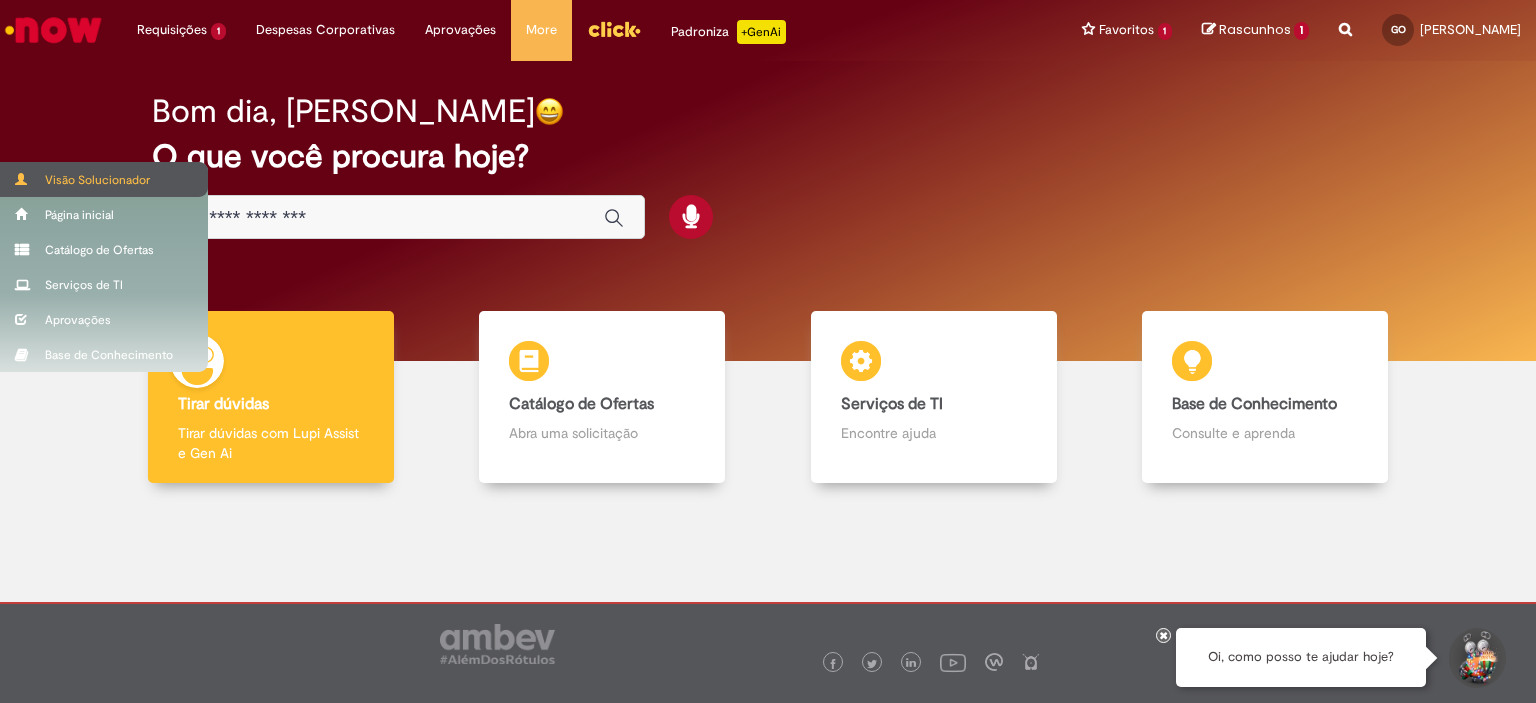 click on "Visão Solucionador" at bounding box center (104, 179) 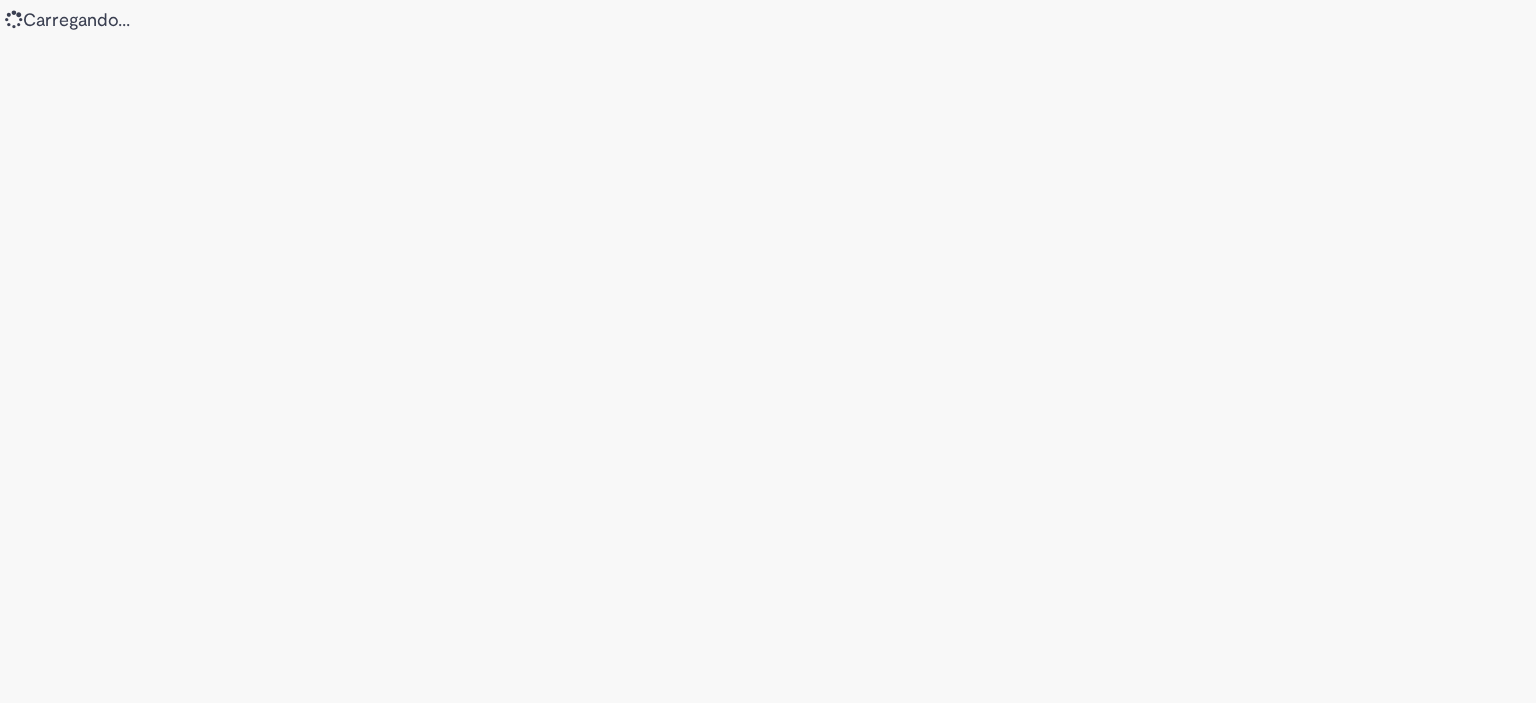scroll, scrollTop: 0, scrollLeft: 0, axis: both 